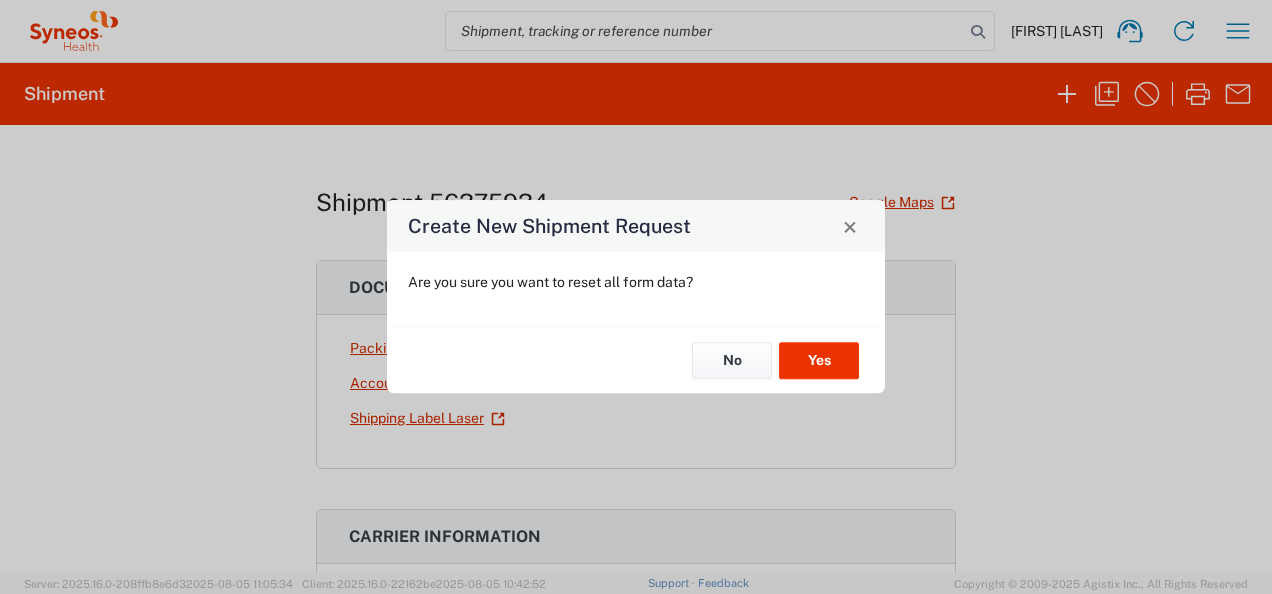 scroll, scrollTop: 0, scrollLeft: 0, axis: both 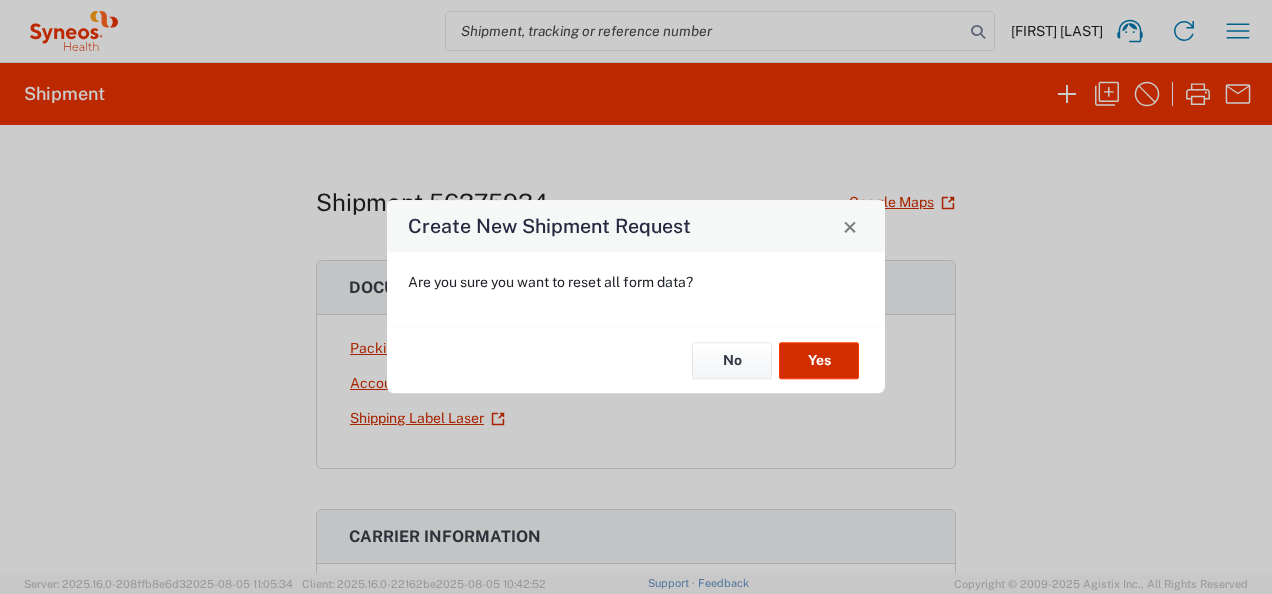 click on "Yes" 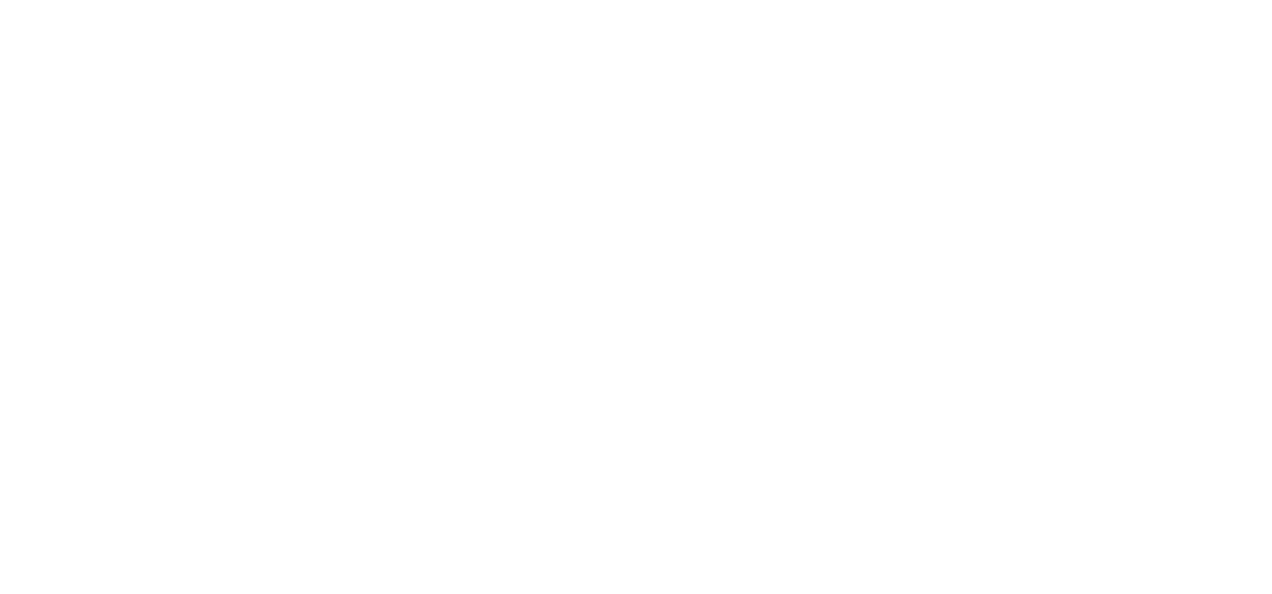 scroll, scrollTop: 0, scrollLeft: 0, axis: both 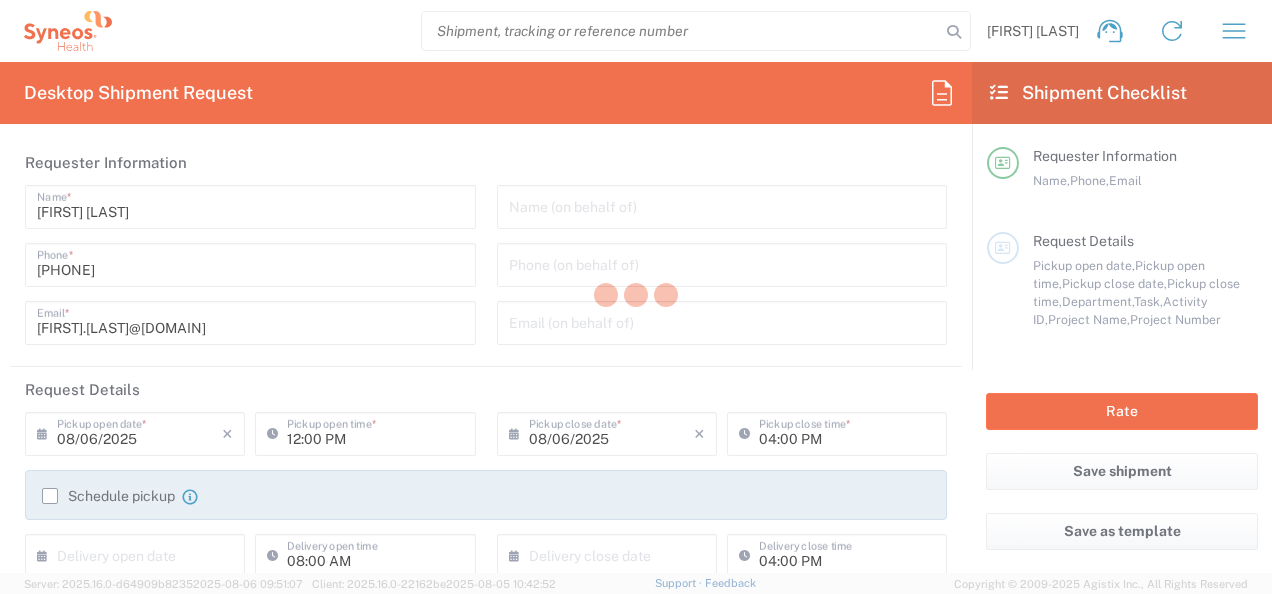 type on "3190" 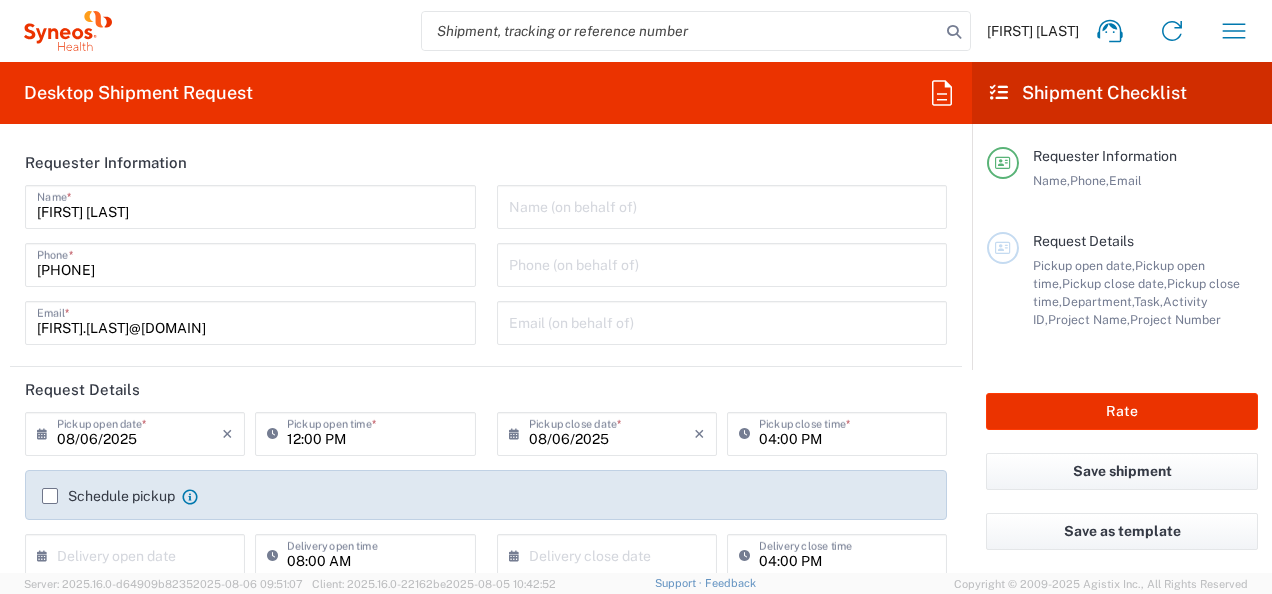 type on "Illingworth Rsrch Grp (USA) In" 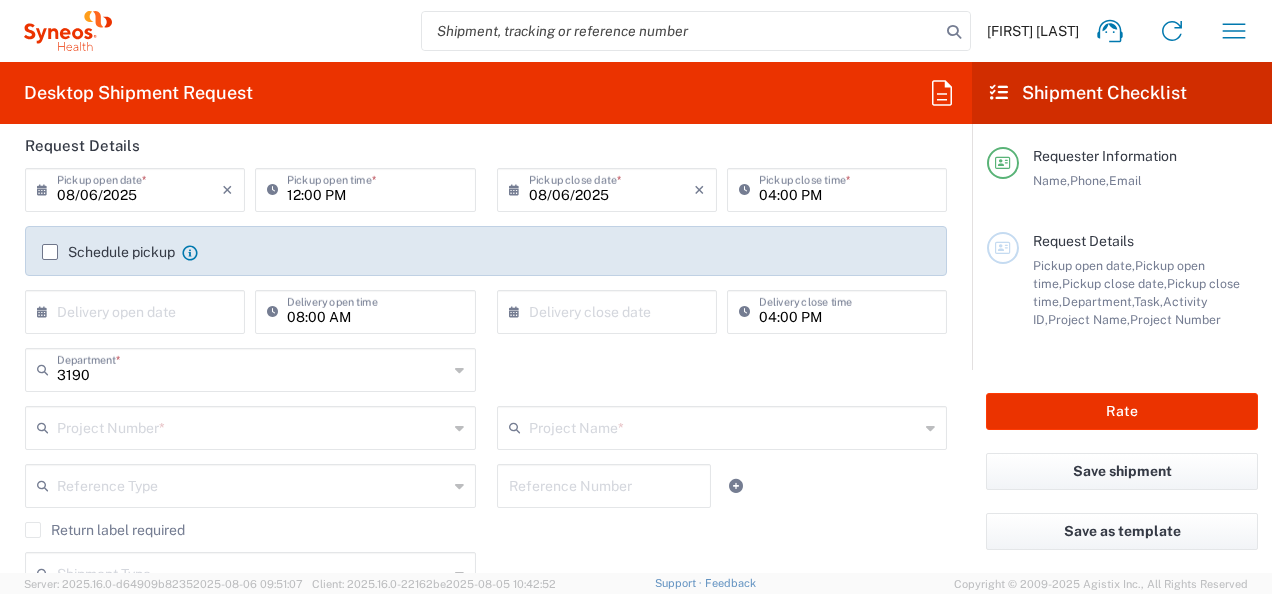 scroll, scrollTop: 246, scrollLeft: 0, axis: vertical 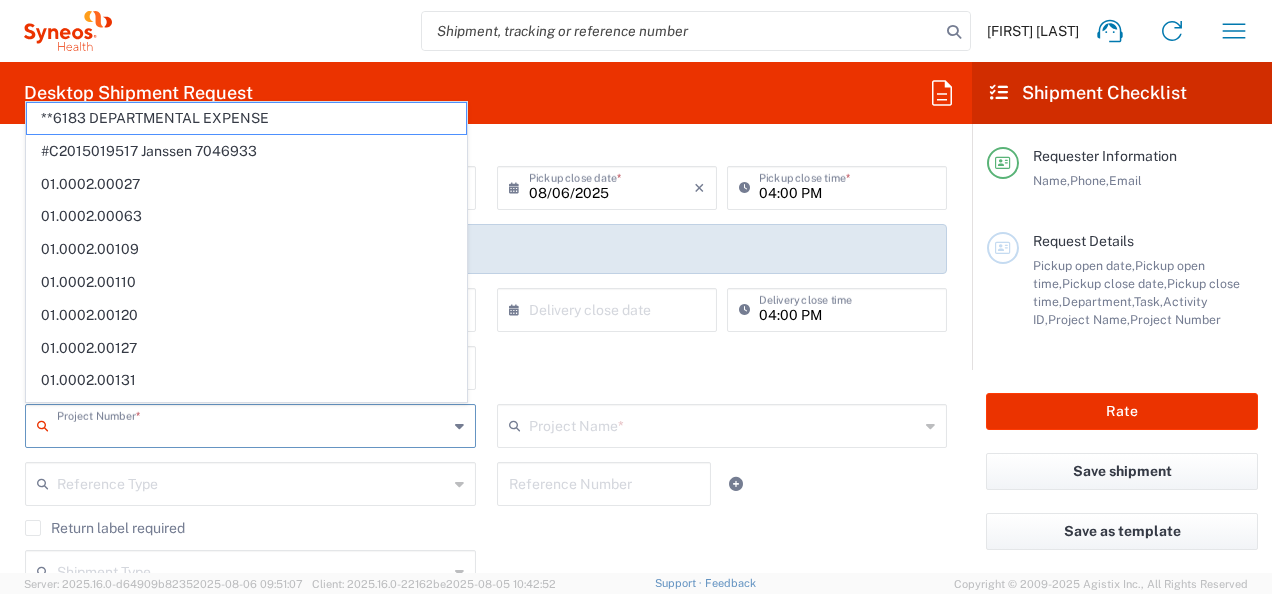 click at bounding box center [252, 424] 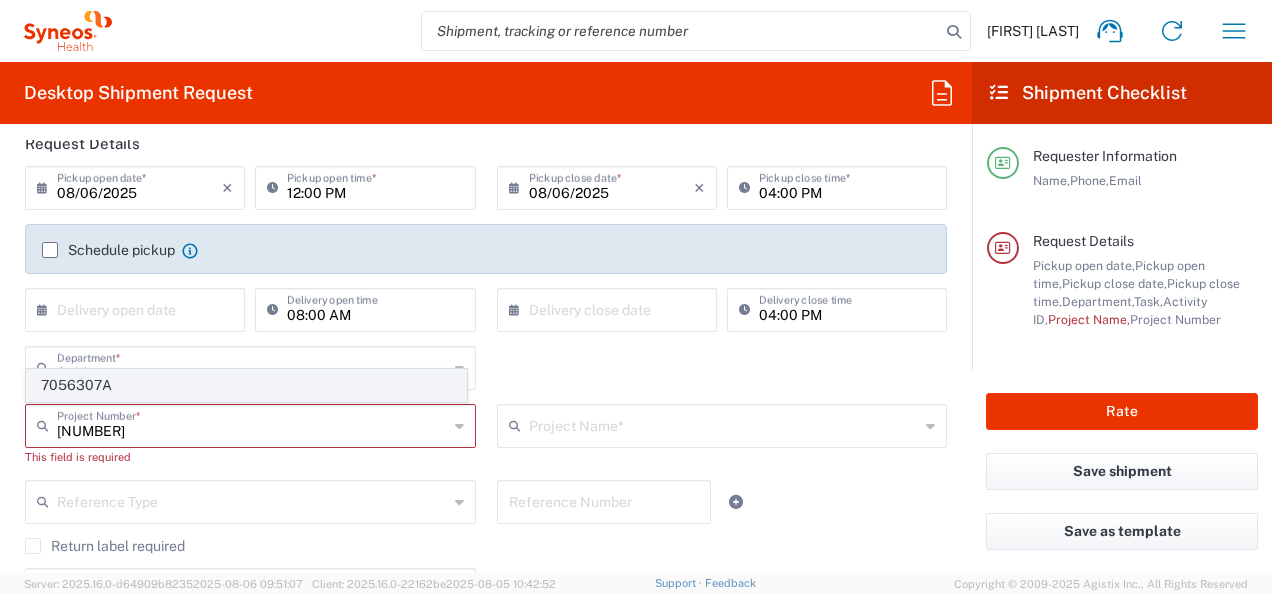 click on "7056307A" 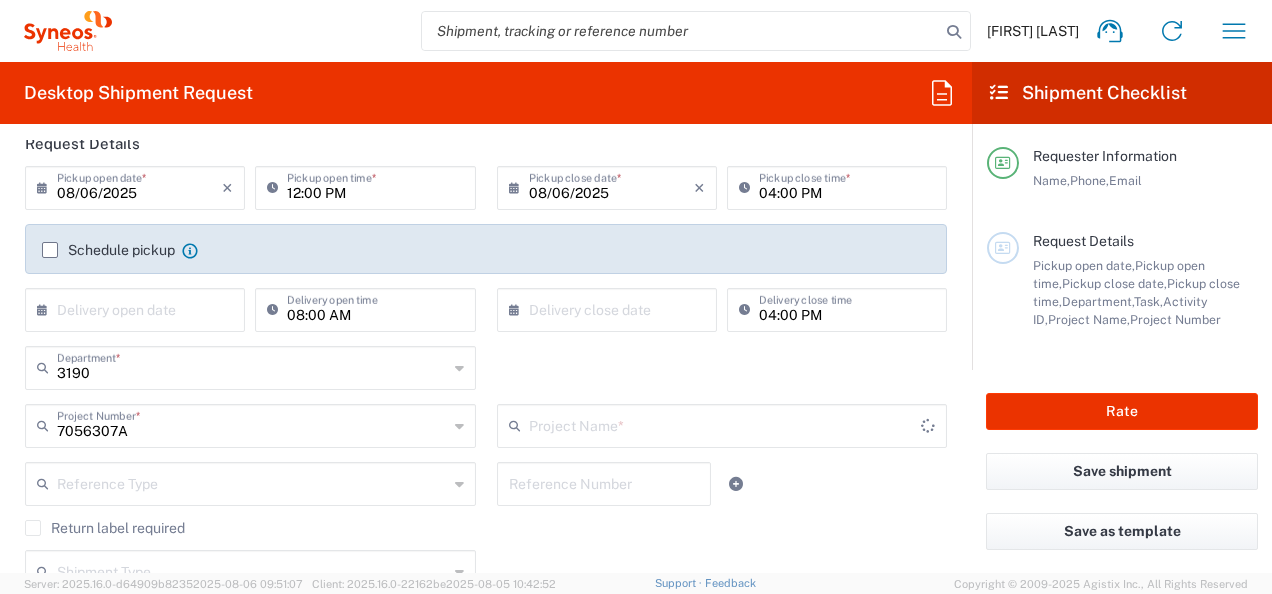 type on "[ALPHANUMERIC]" 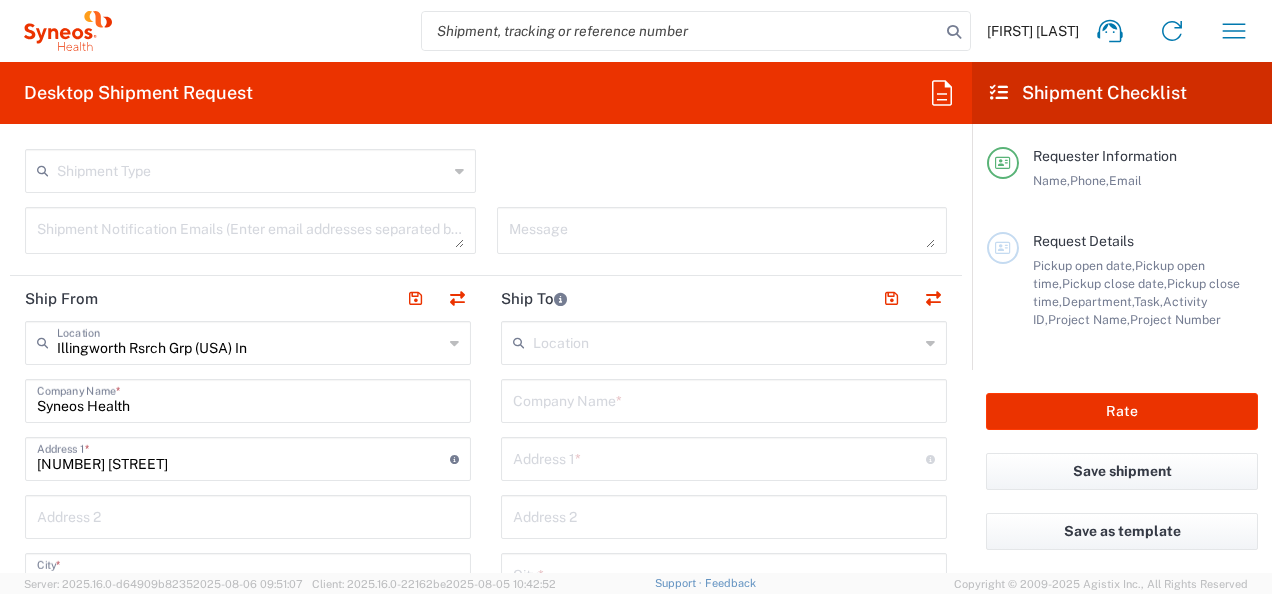 scroll, scrollTop: 650, scrollLeft: 0, axis: vertical 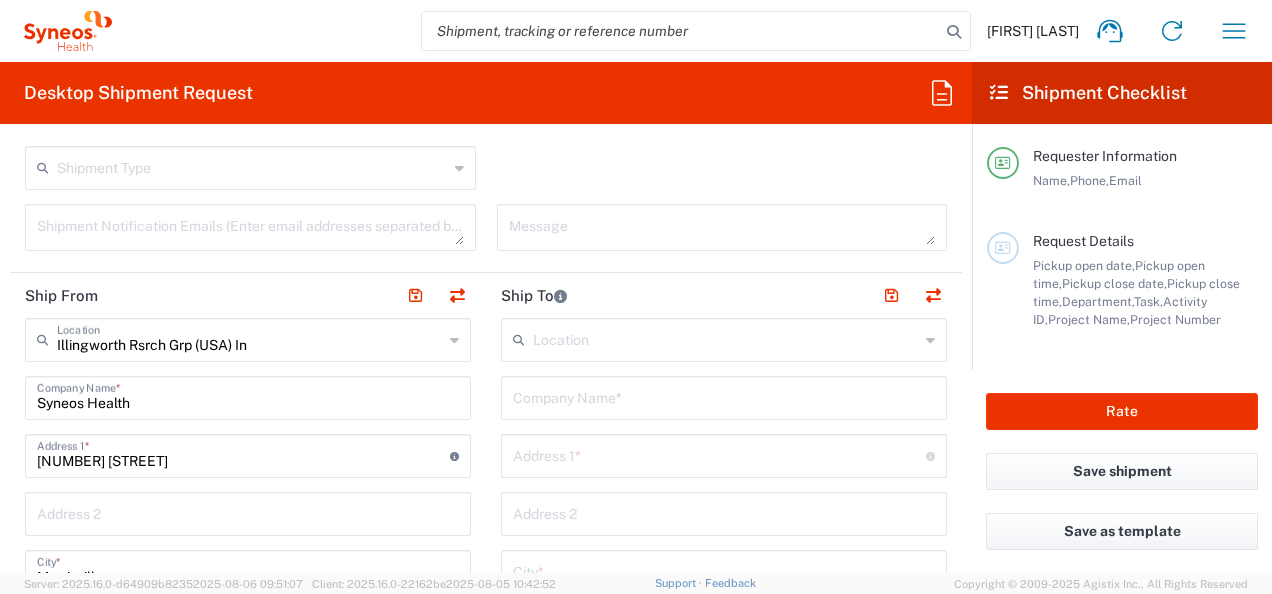 click on "Syneos Health" at bounding box center [248, 396] 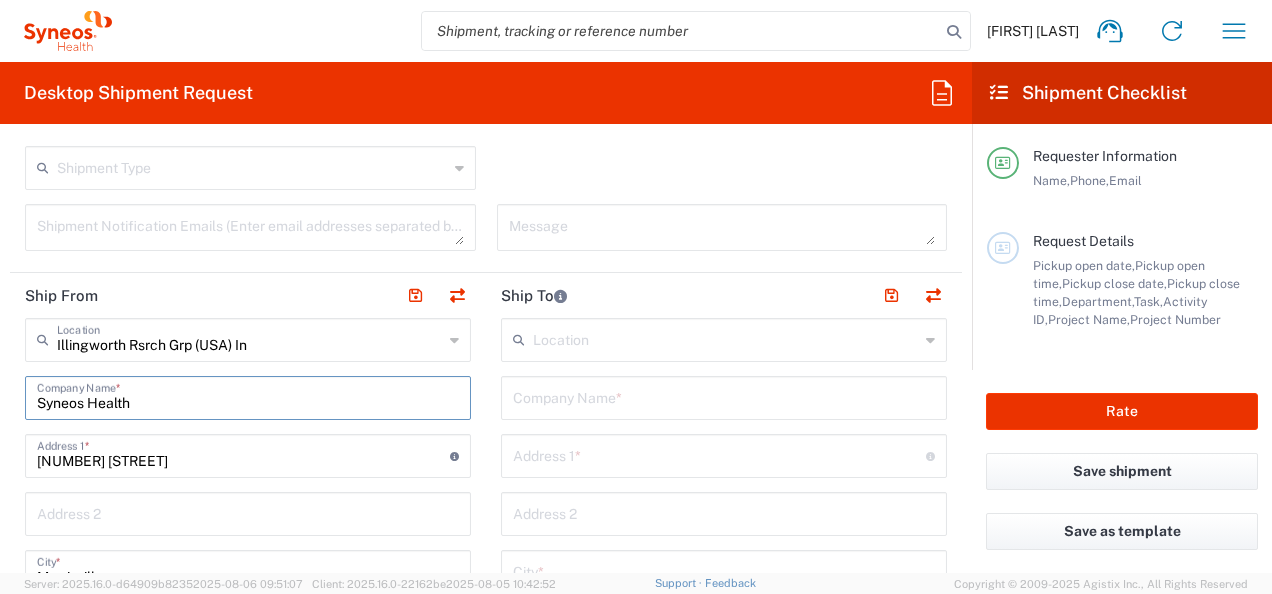 type 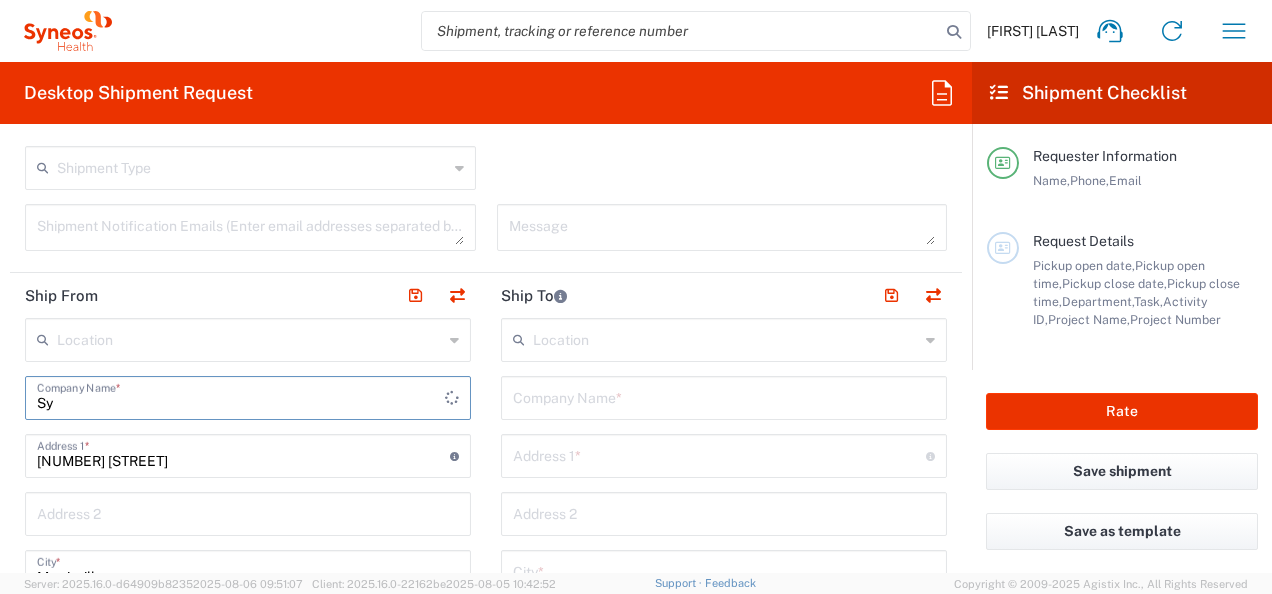 type on "S" 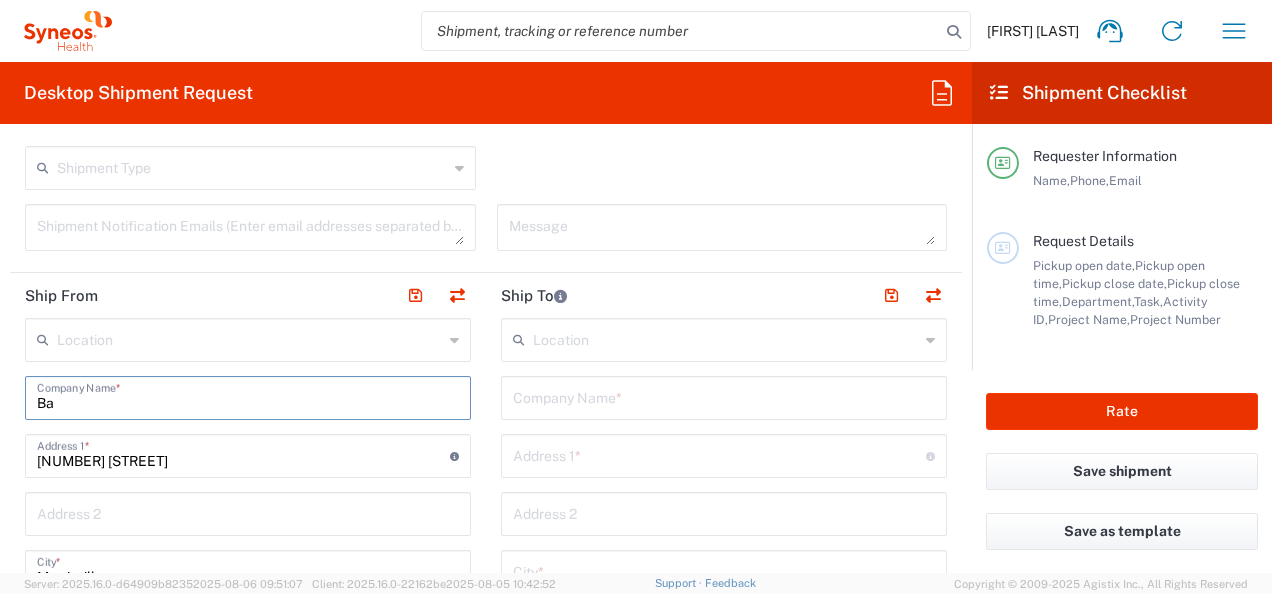 type on "B" 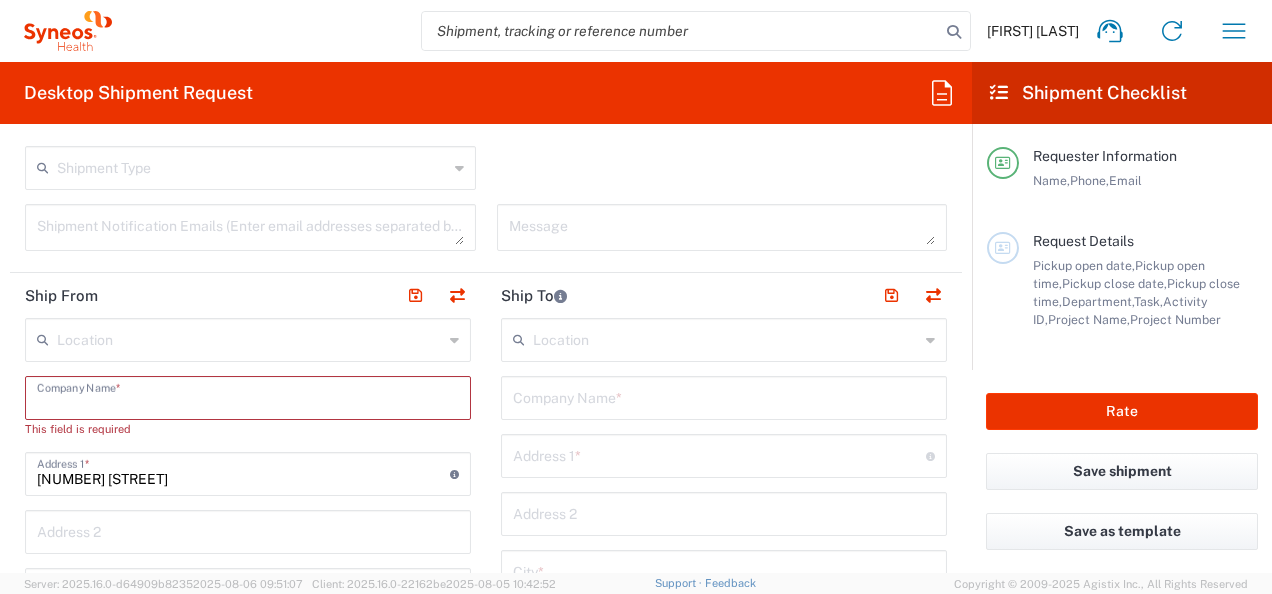 type on "D" 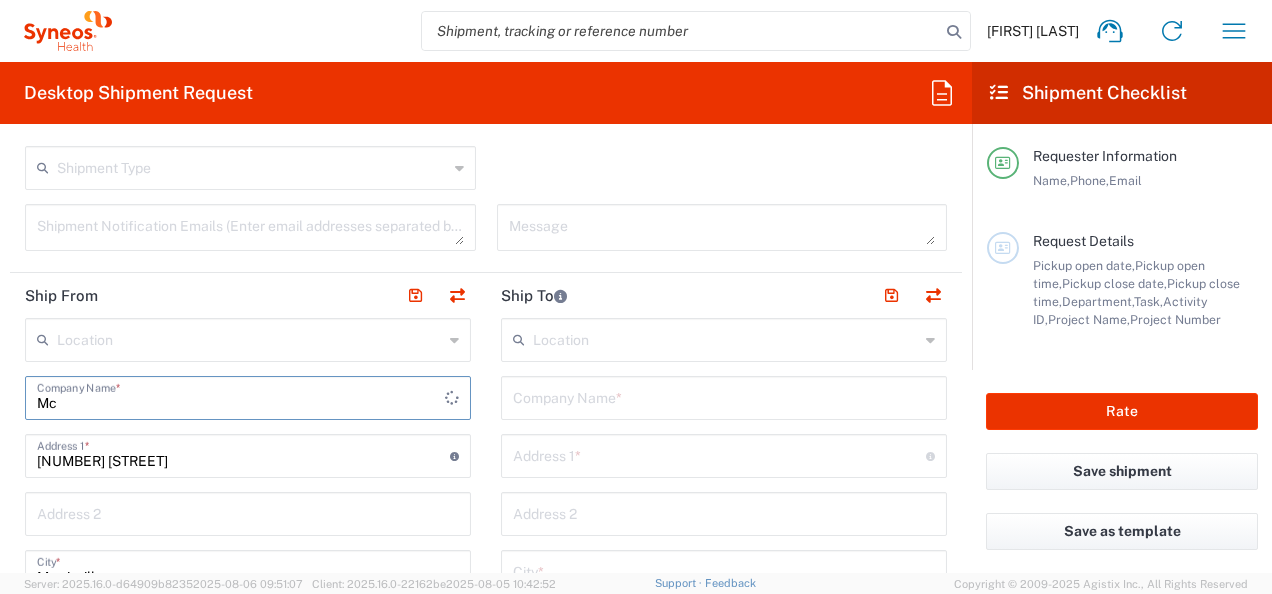 type on "M" 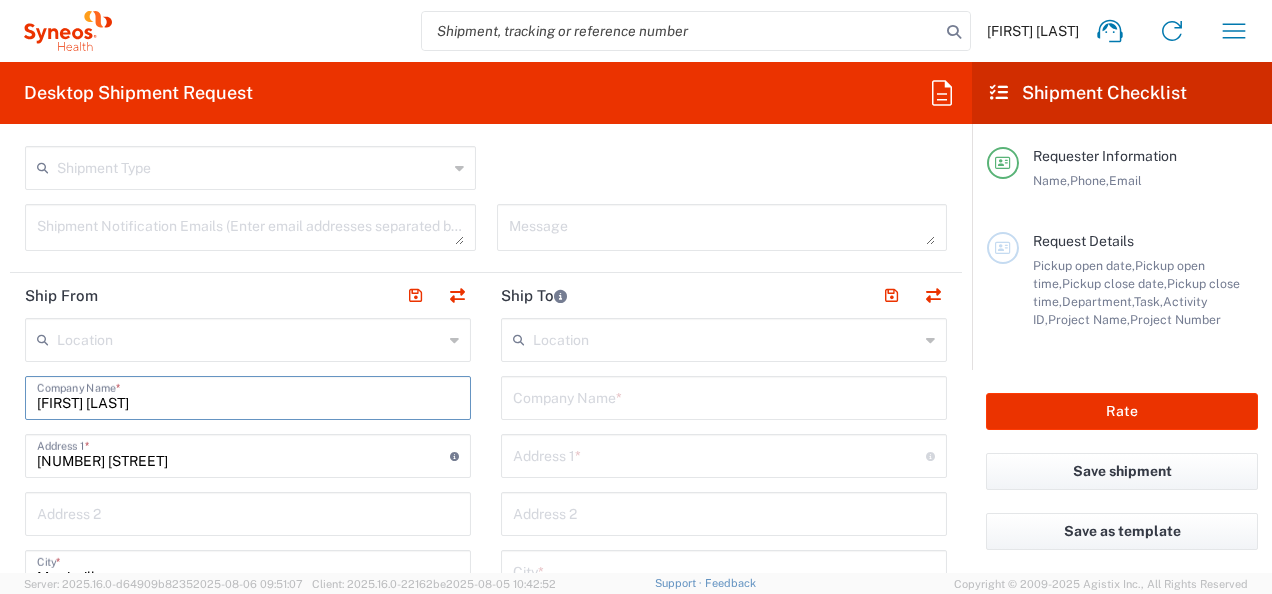 type on "[FIRST] [LAST]" 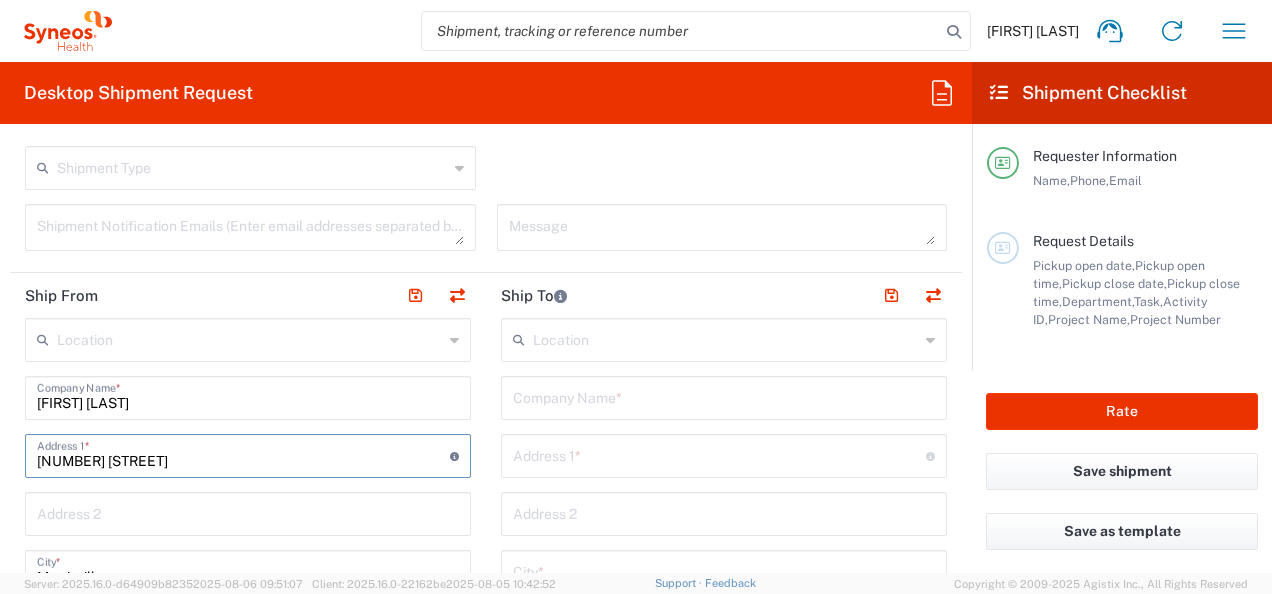 click on "[NUMBER] [STREET]" at bounding box center [243, 454] 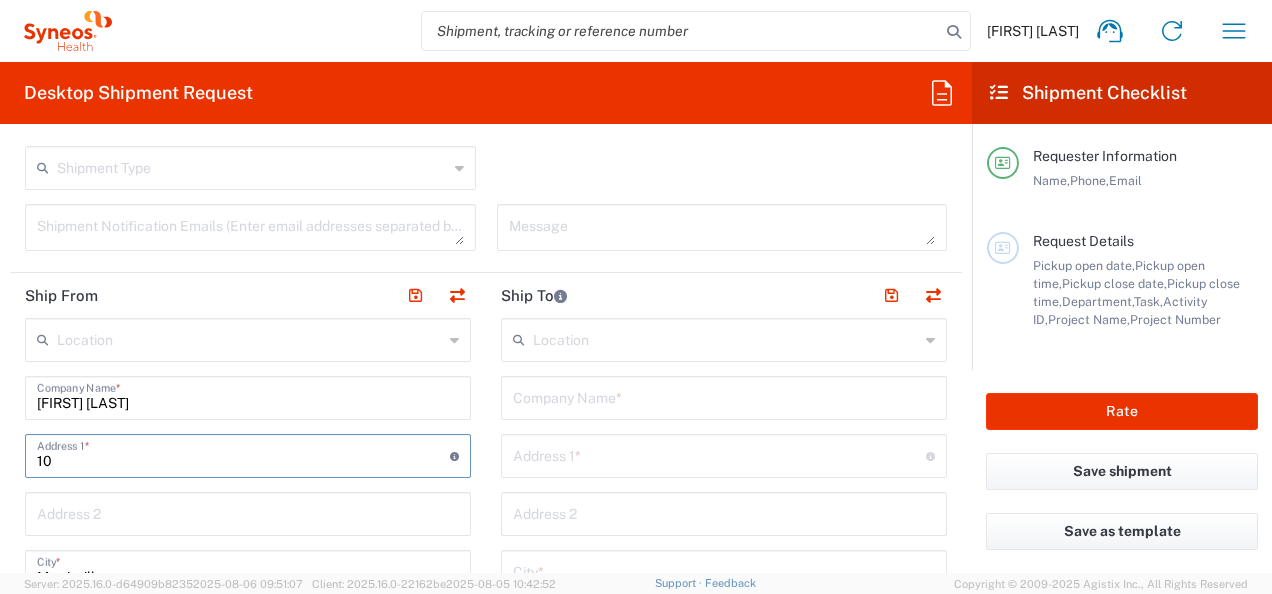 type on "1" 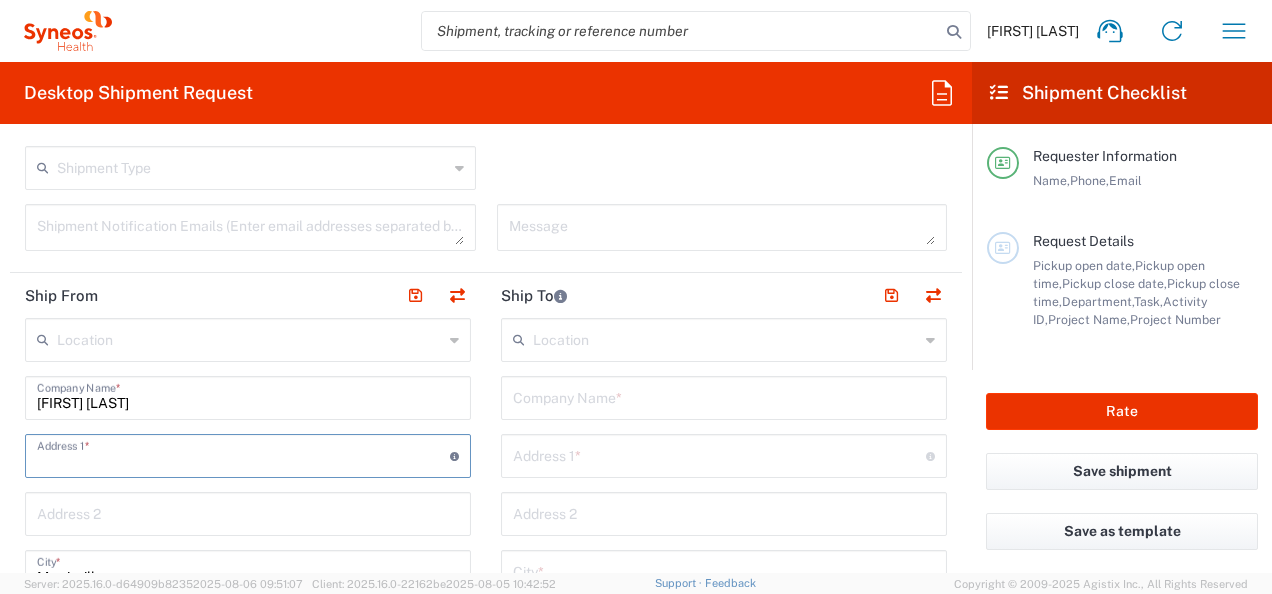 type on "S" 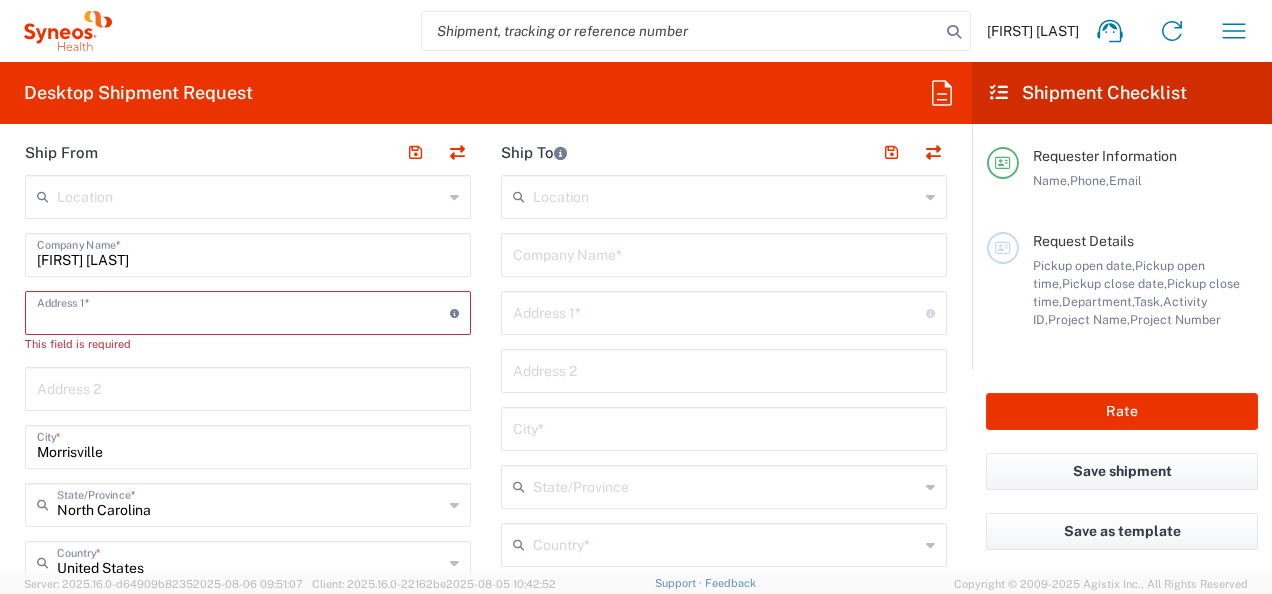 scroll, scrollTop: 794, scrollLeft: 0, axis: vertical 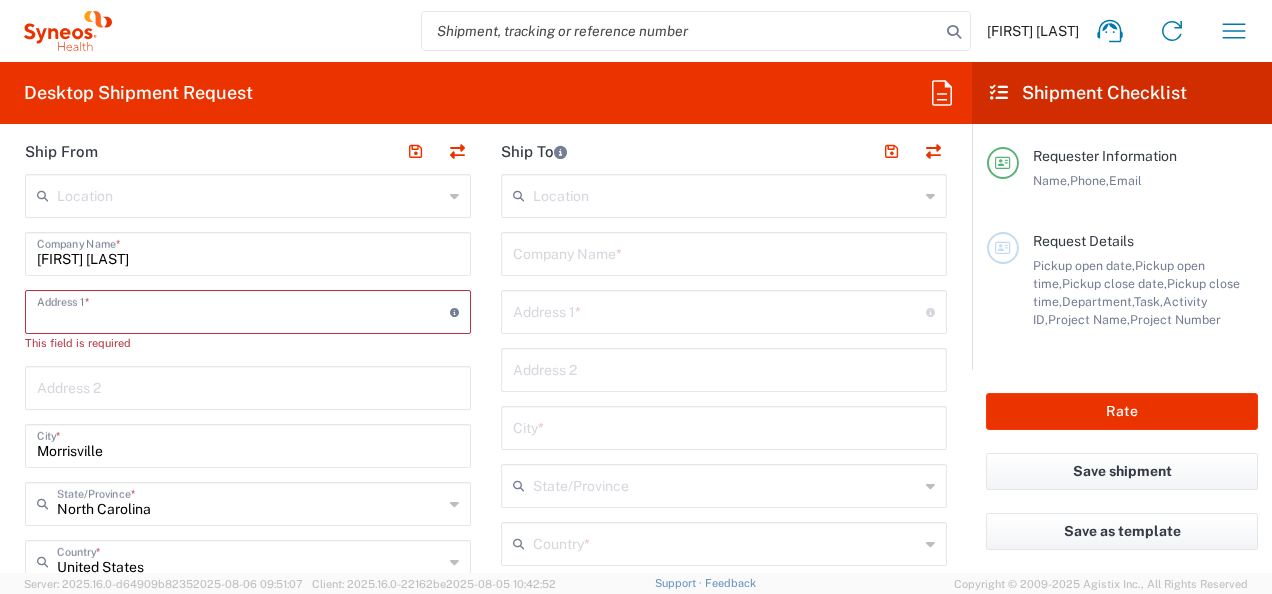 type 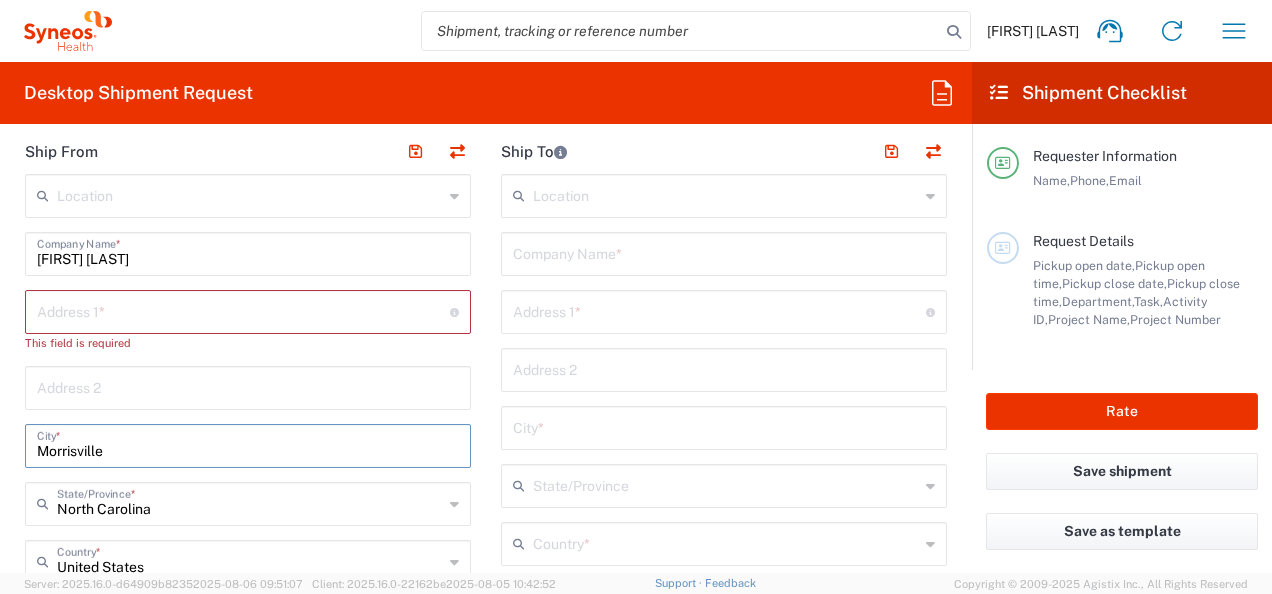 click on "Morrisville" at bounding box center (248, 444) 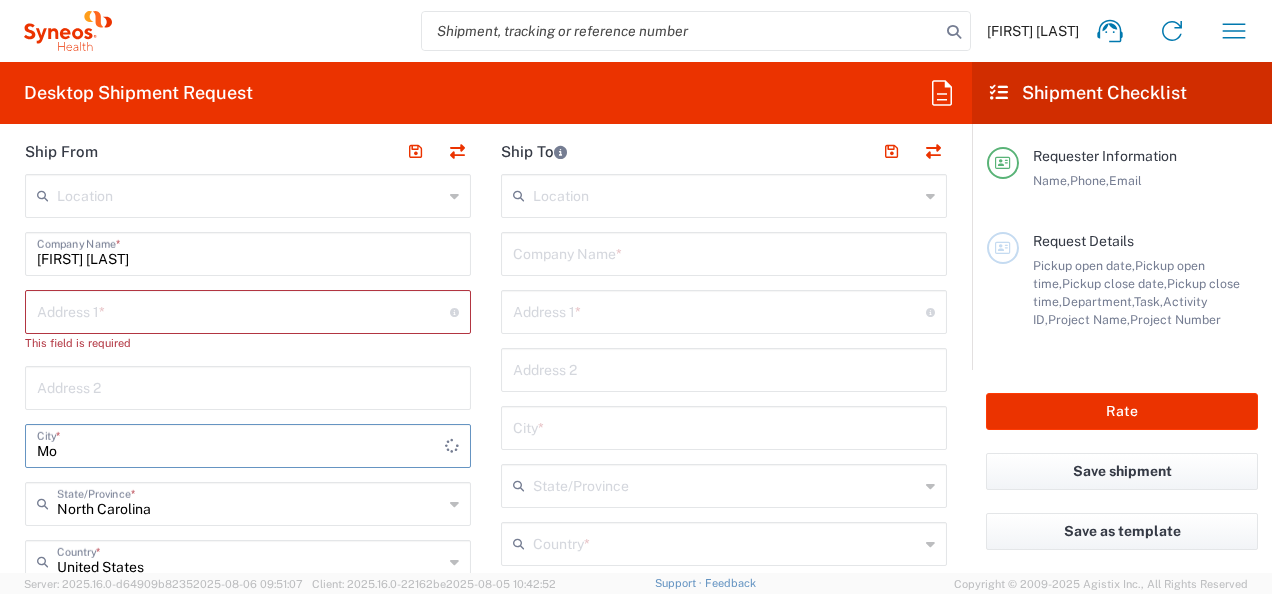 type on "M" 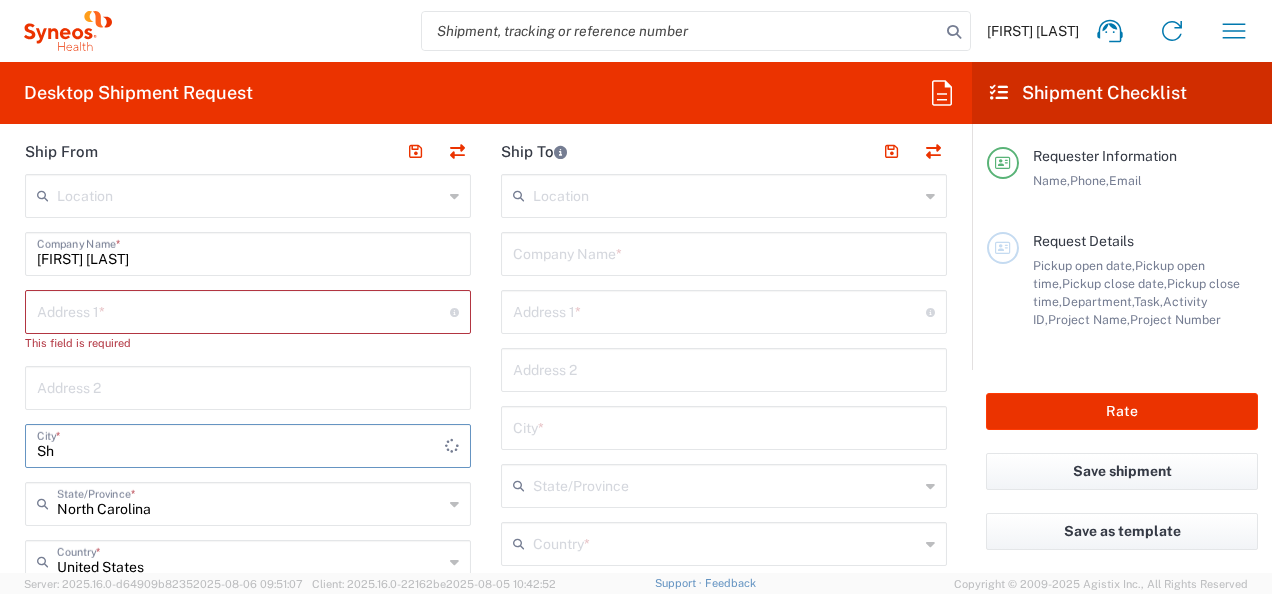 type on "S" 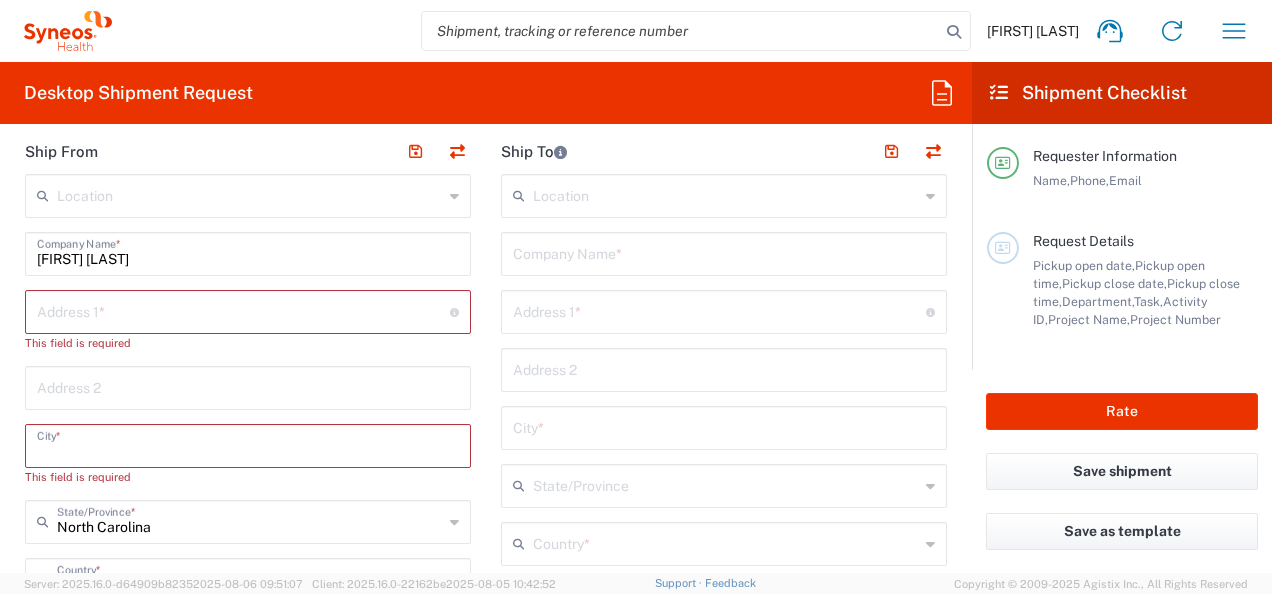 type on "H" 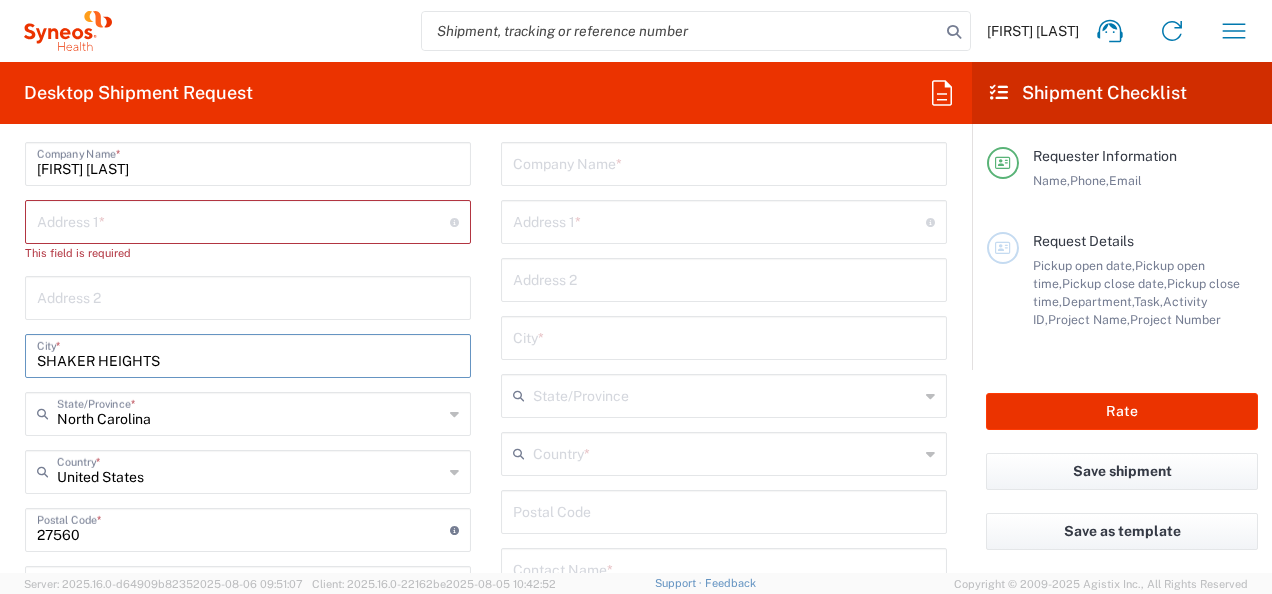 scroll, scrollTop: 886, scrollLeft: 0, axis: vertical 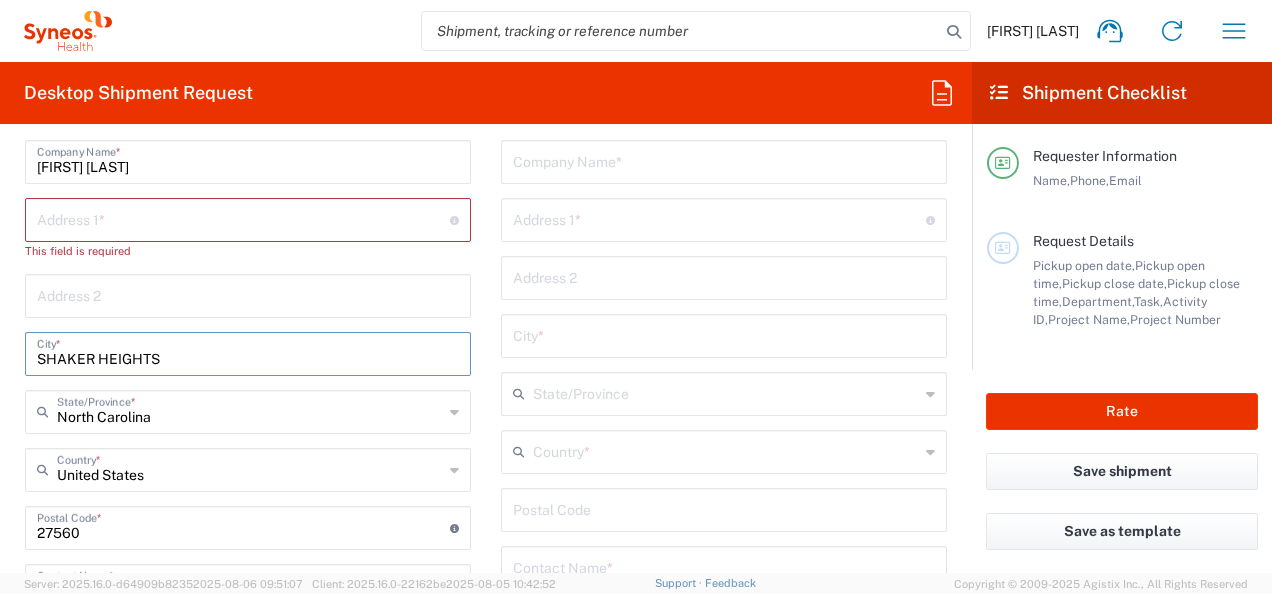 type on "SHAKER HEIGHTS" 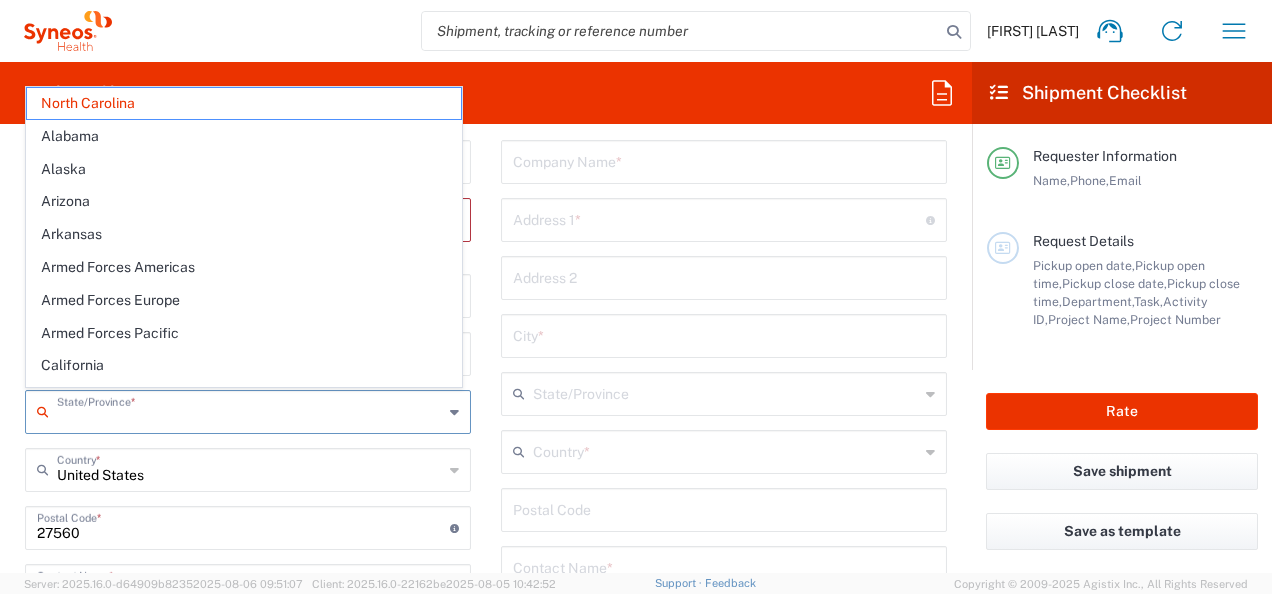 click at bounding box center (250, 410) 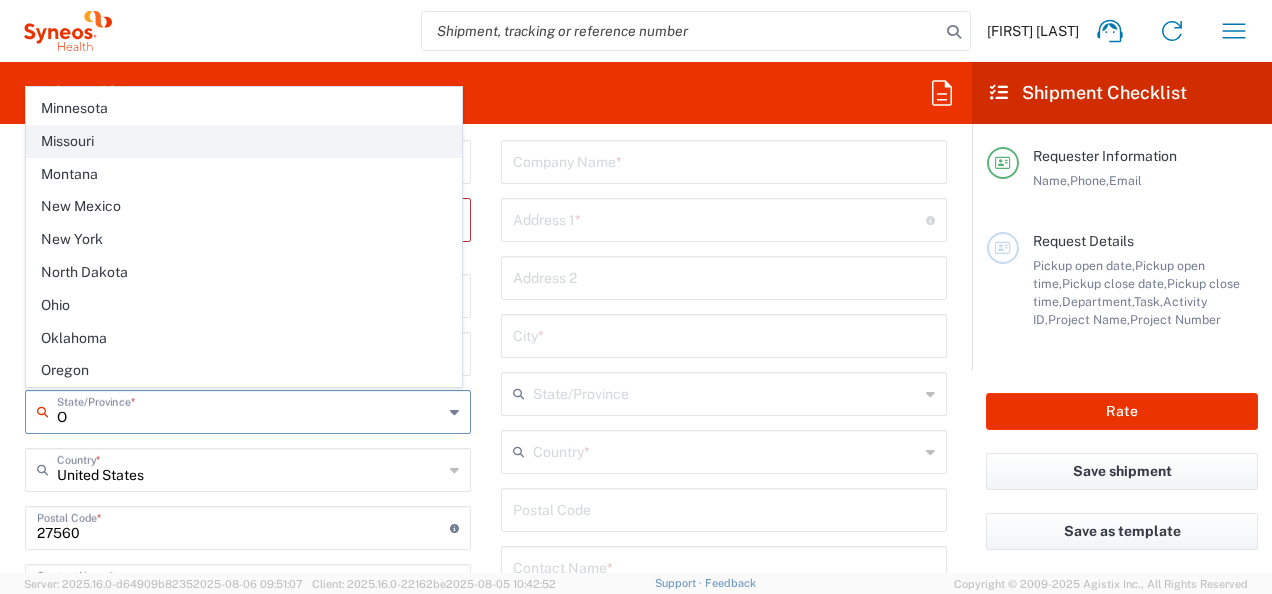 scroll, scrollTop: 488, scrollLeft: 0, axis: vertical 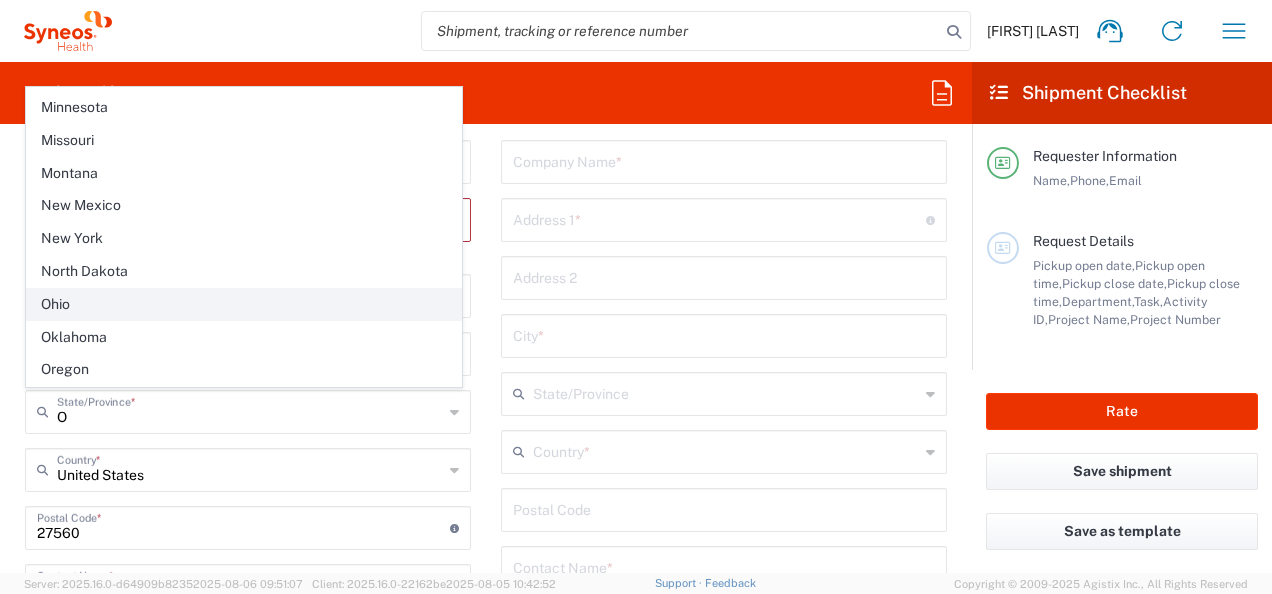 click on "Ohio" 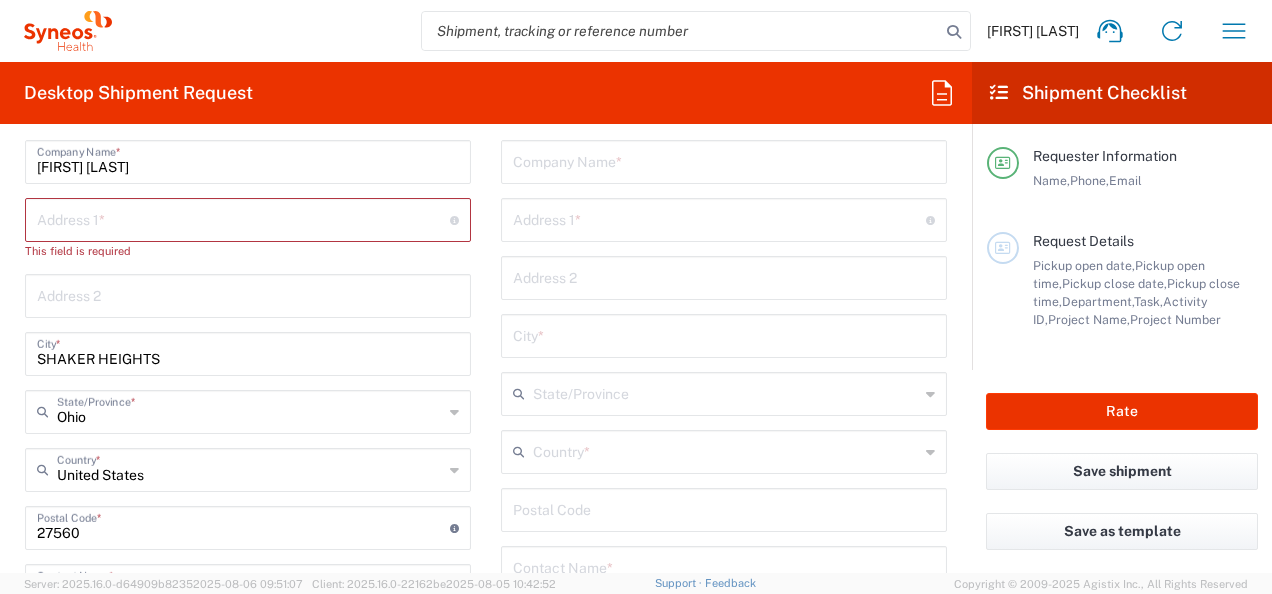 click at bounding box center (243, 218) 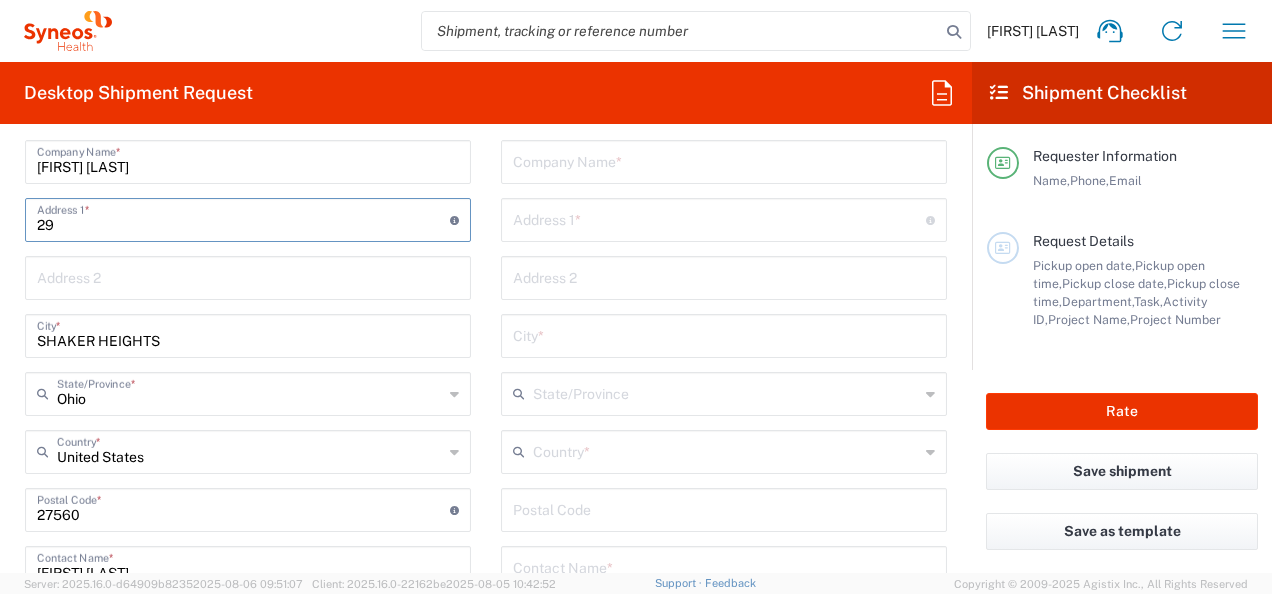 type on "[NUMBER] [STREET]" 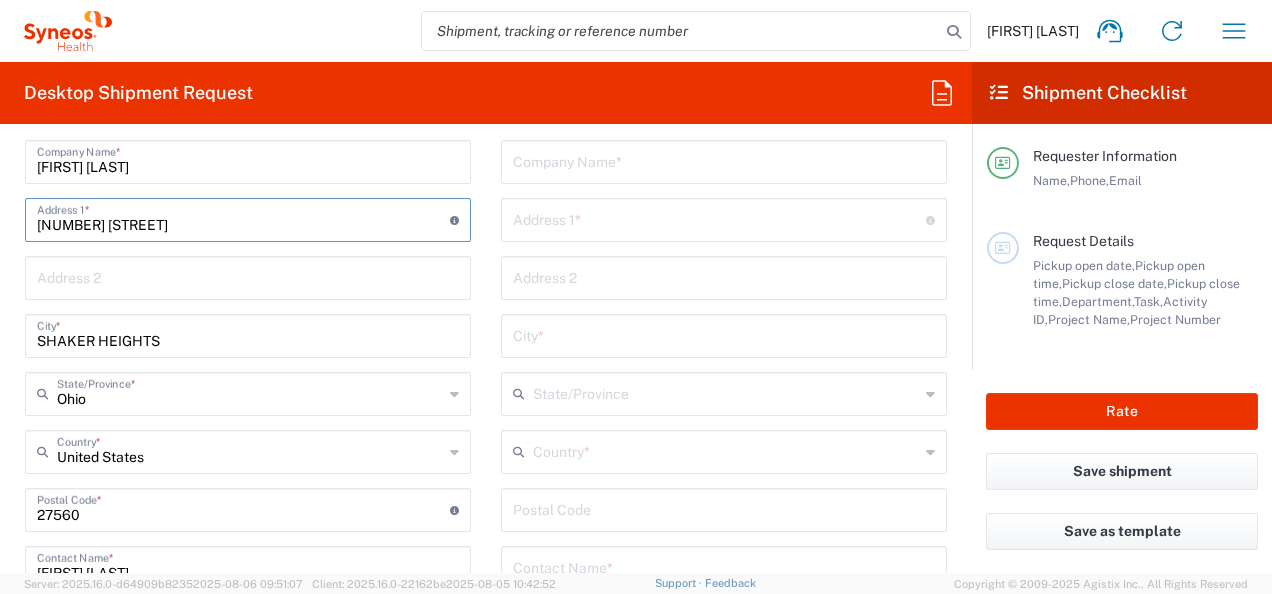type on "[EMAIL]" 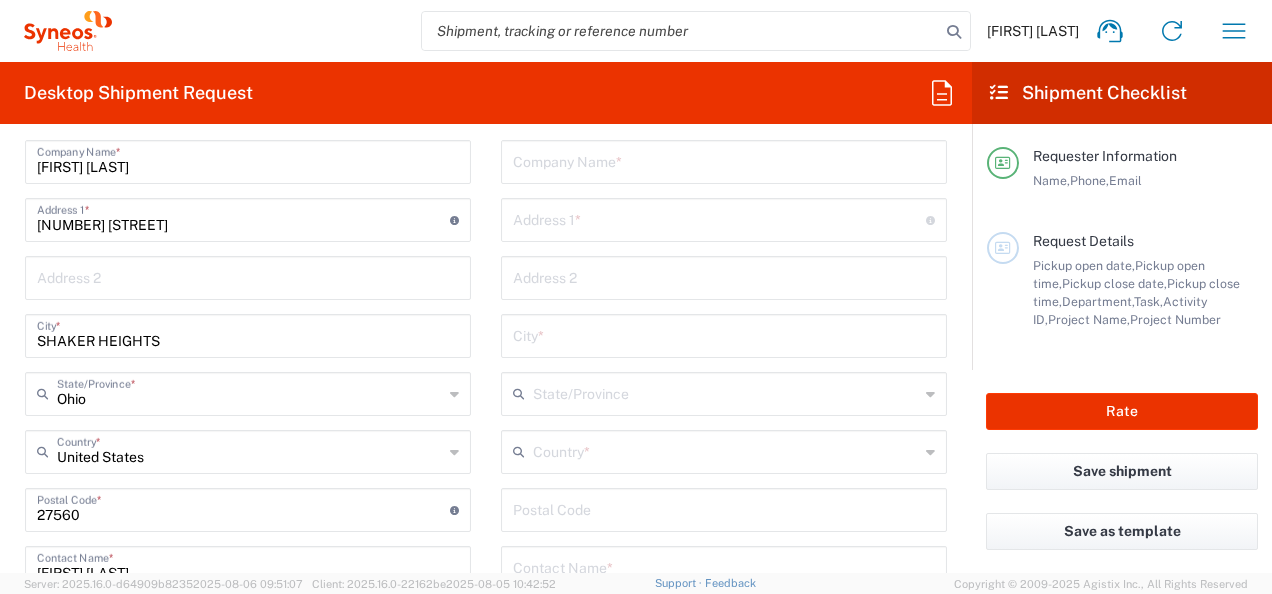 click on "Location  Addison Whitney LLC-Morrisvile NC US Barcelona-Syneos Health BioSector 2 LLC- New York US Boco Digital Media Caerus Marketing Group LLC-Morrisville NC US Chamberlain Communications LLC-New York US Chandler Chicco Agency, LLC-New York US Genico, LLC Gerbig Snell/Weisheimer Advert- Westerville OH Haas & Health Partner Public Relations GmbH Illingworth Research Group Ltd-Macclesfield UK Illingworth Rsrch Grp (France) Illingworth Rsrch Grp (Italy) Illingworth Rsrch Grp (Spain) Illingworth Rsrch Grp (USA) In Illingworth Rsrch Grp(Australi INC Research Clin Svcs Mexico inVentiv Health Philippines, Inc. IRG - Morrisville Warehouse IVH IPS Pvt Ltd- India IVH Mexico SA de CV NAVICOR GROUP, LLC- New York US PALIO + IGNITE, LLC- Westerville OH US Pharmaceutical Institute LLC- Morrisville NC US PT Syneos Health Indonesia Rx dataScience Inc-Morrisville NC US RxDataScience India Private Lt Syneos Health (Beijing) Inc.Lt Syneos Health (Shanghai) Inc. Ltd. Syneos Health (Thailand) Limit Syneos Health Argentina SA" 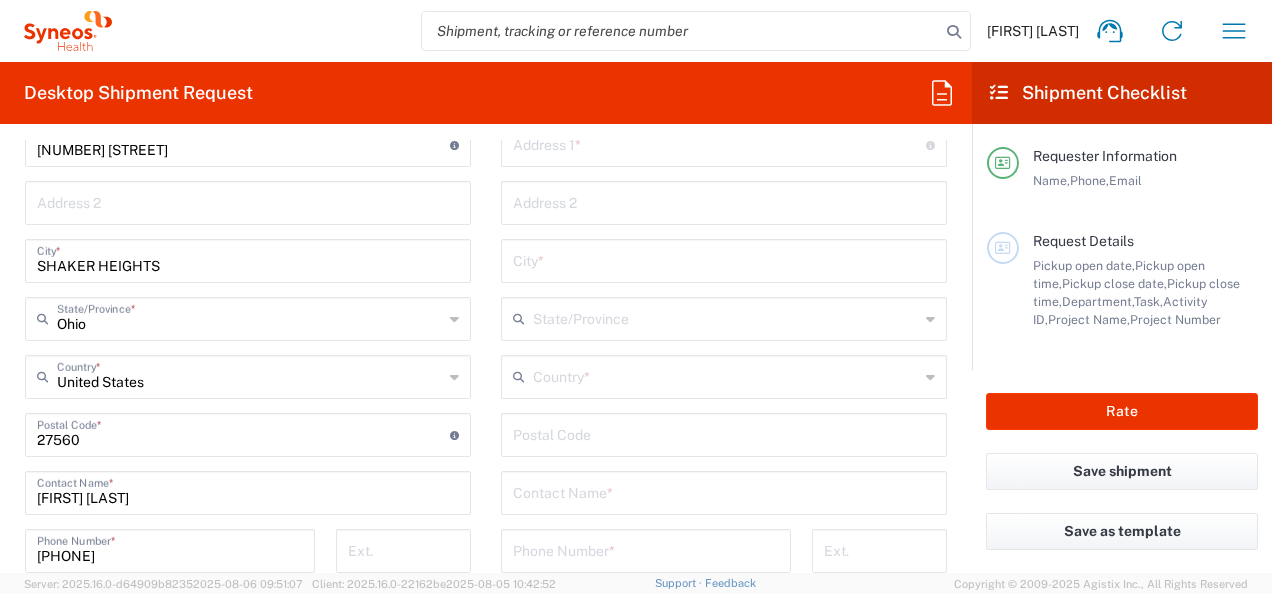 scroll, scrollTop: 963, scrollLeft: 0, axis: vertical 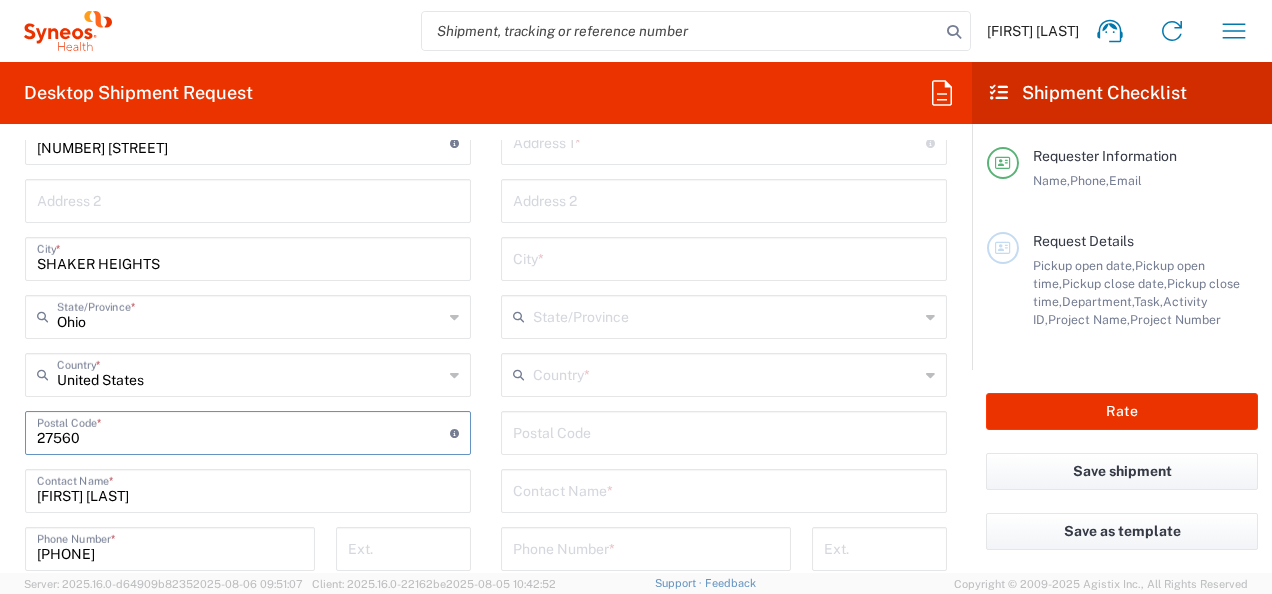 click at bounding box center [243, 431] 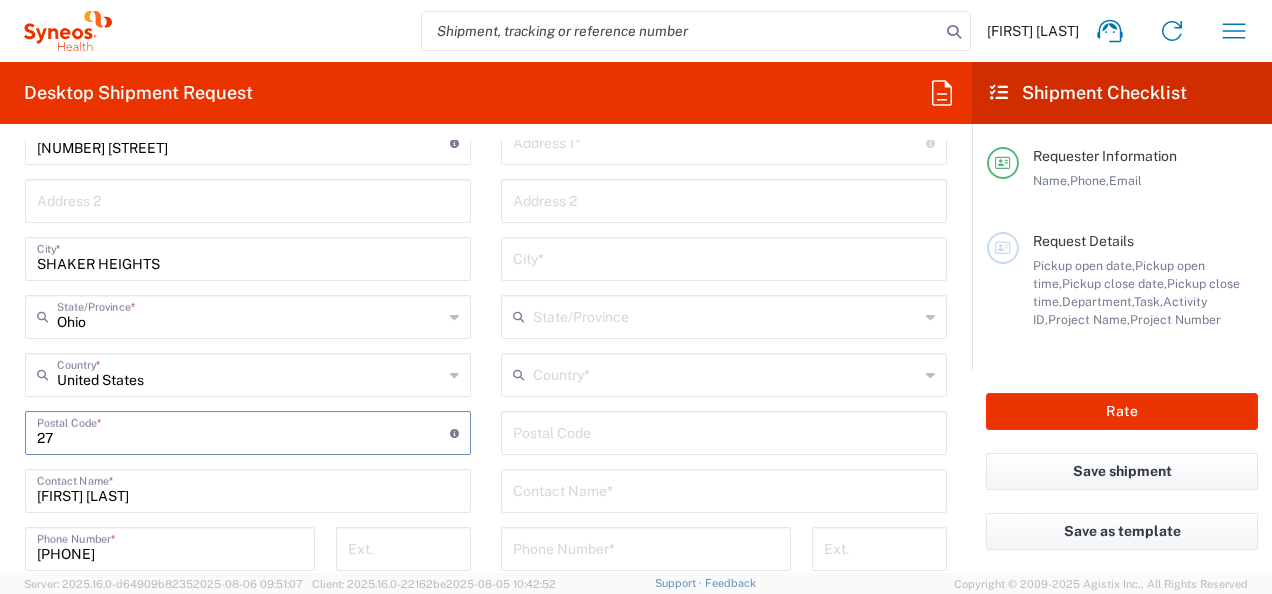 type on "2" 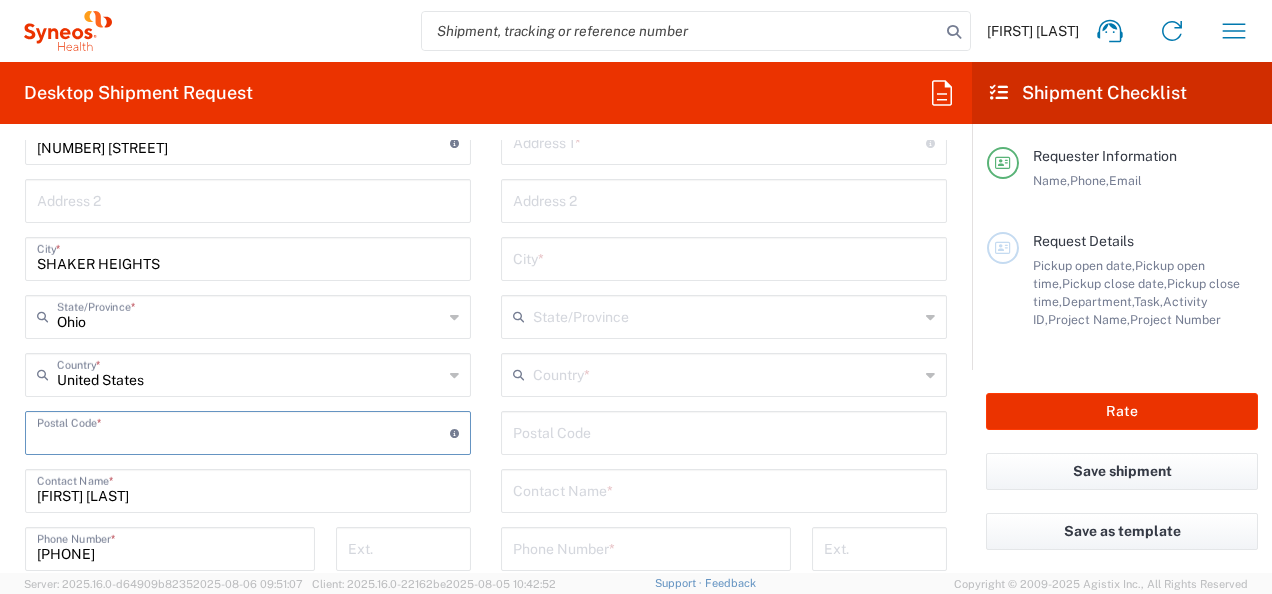type 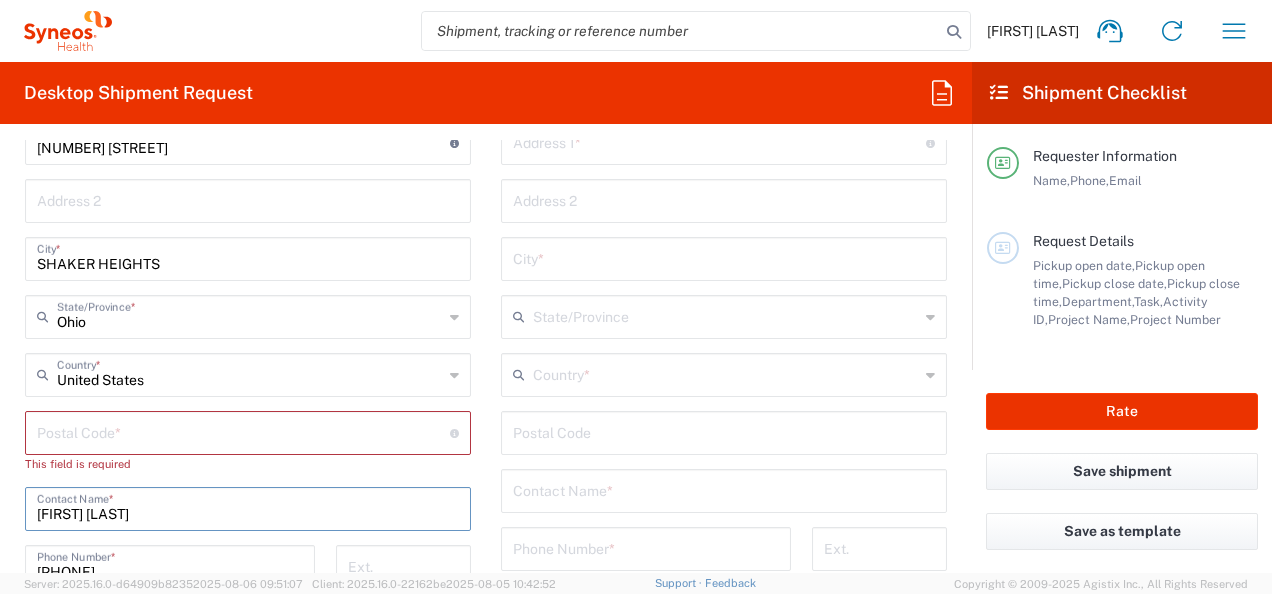 click on "[FIRST] [LAST]" at bounding box center [248, 507] 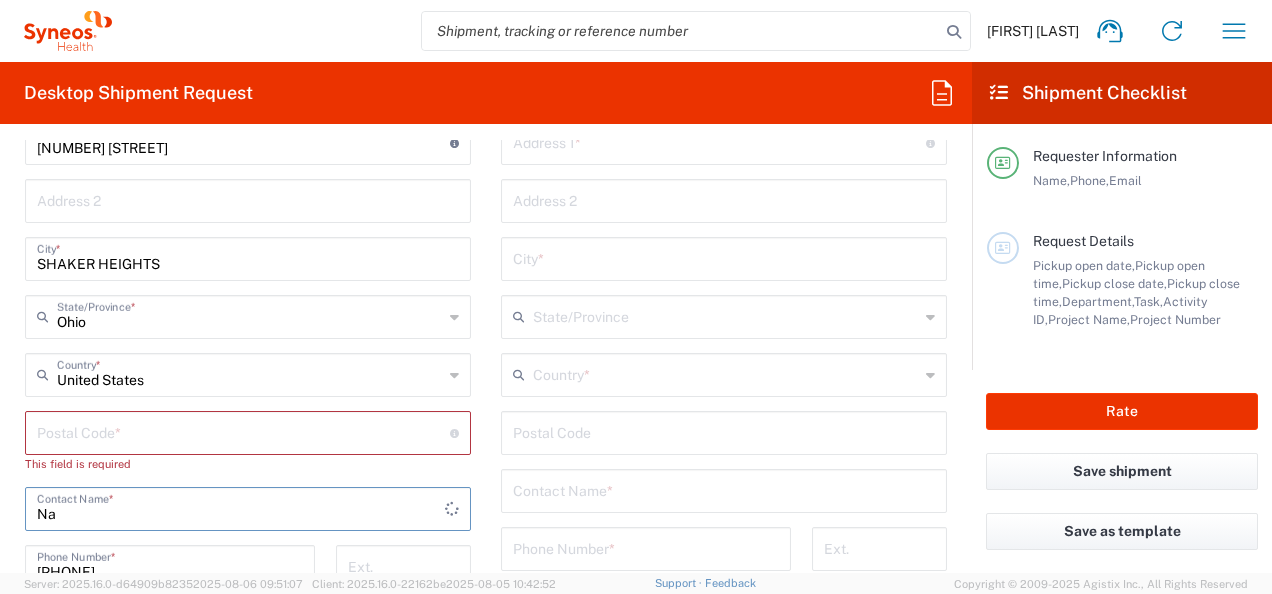 type on "N" 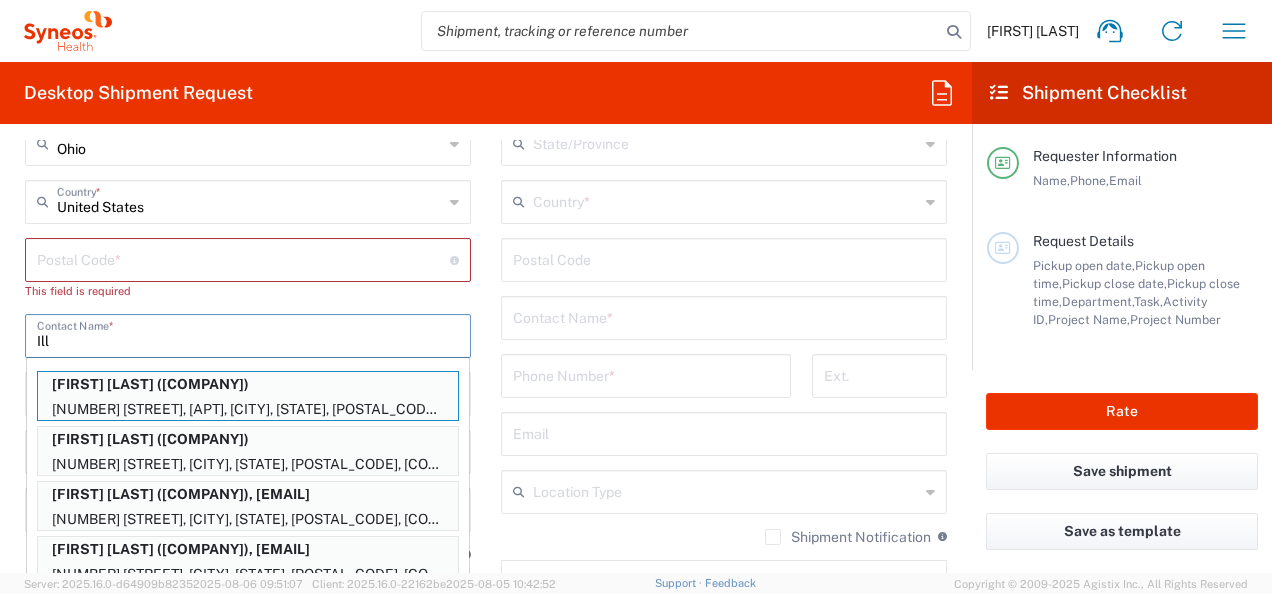 scroll, scrollTop: 1138, scrollLeft: 0, axis: vertical 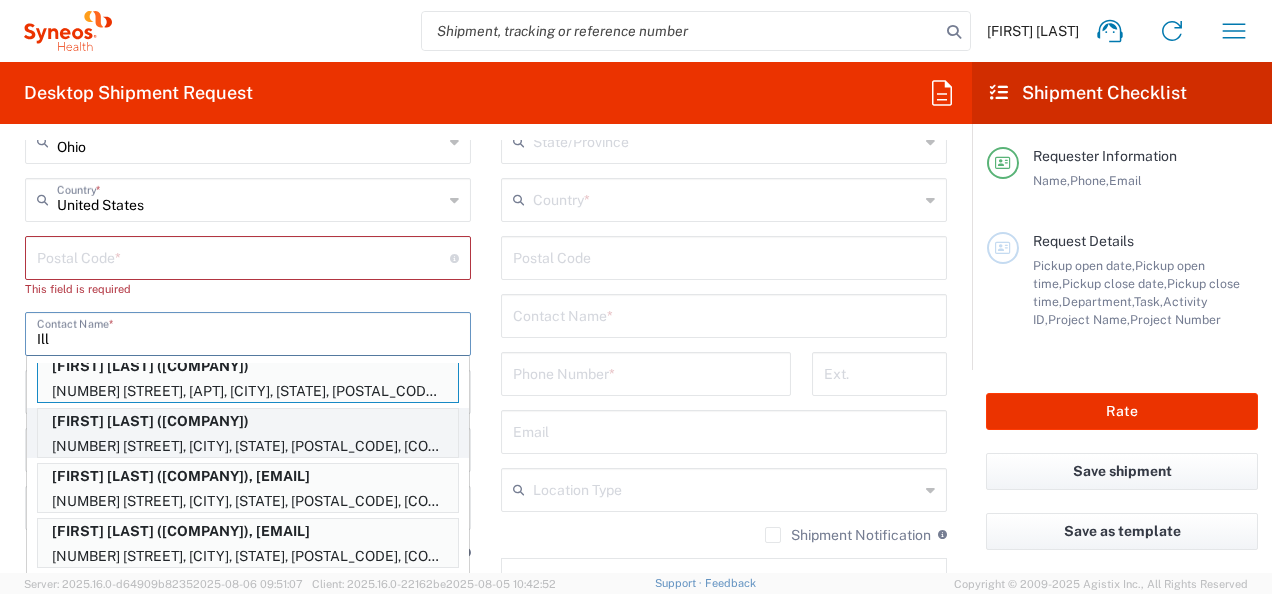 type on "Ill" 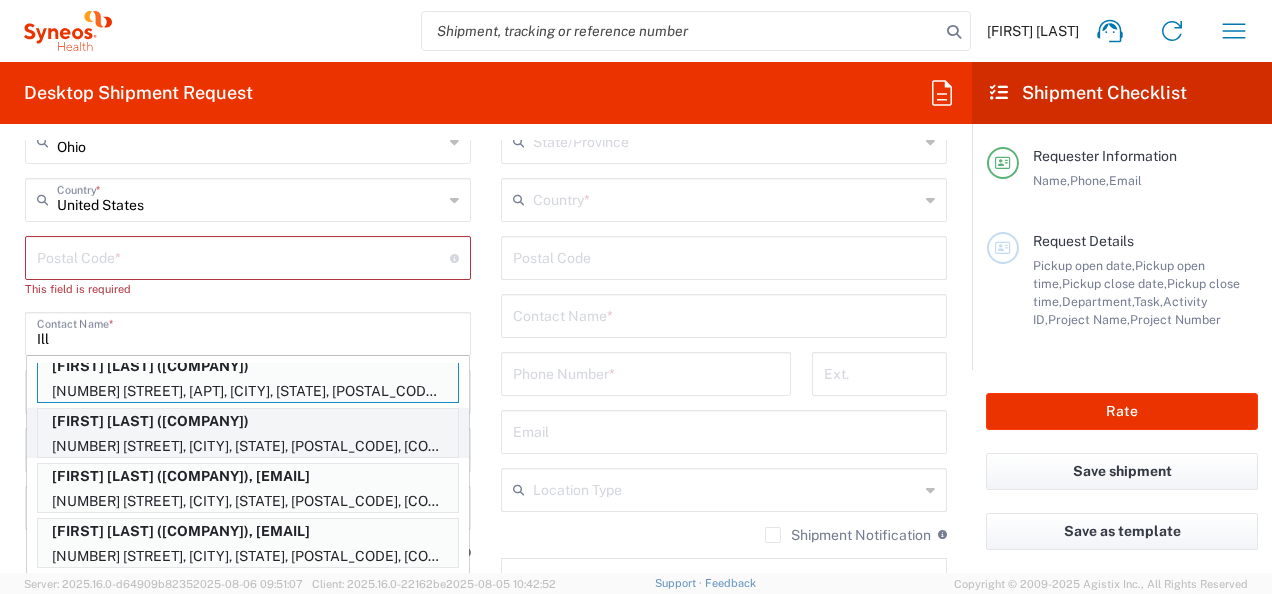 click on "[FIRST] [LAST] ([COMPANY])" at bounding box center [248, 421] 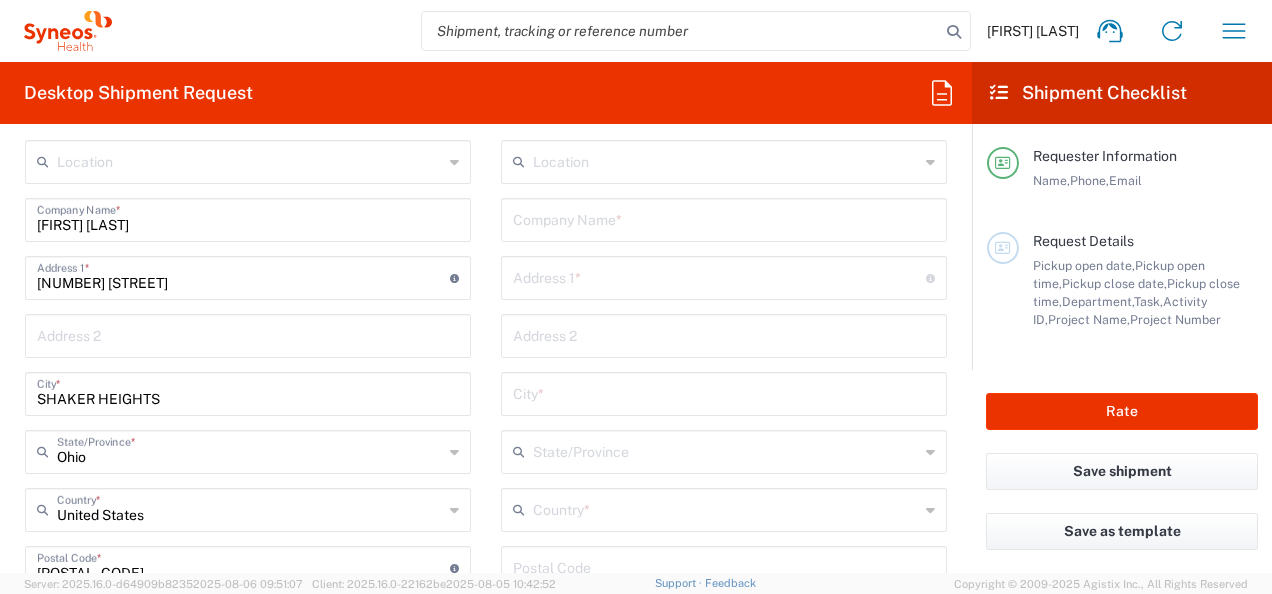 scroll, scrollTop: 822, scrollLeft: 0, axis: vertical 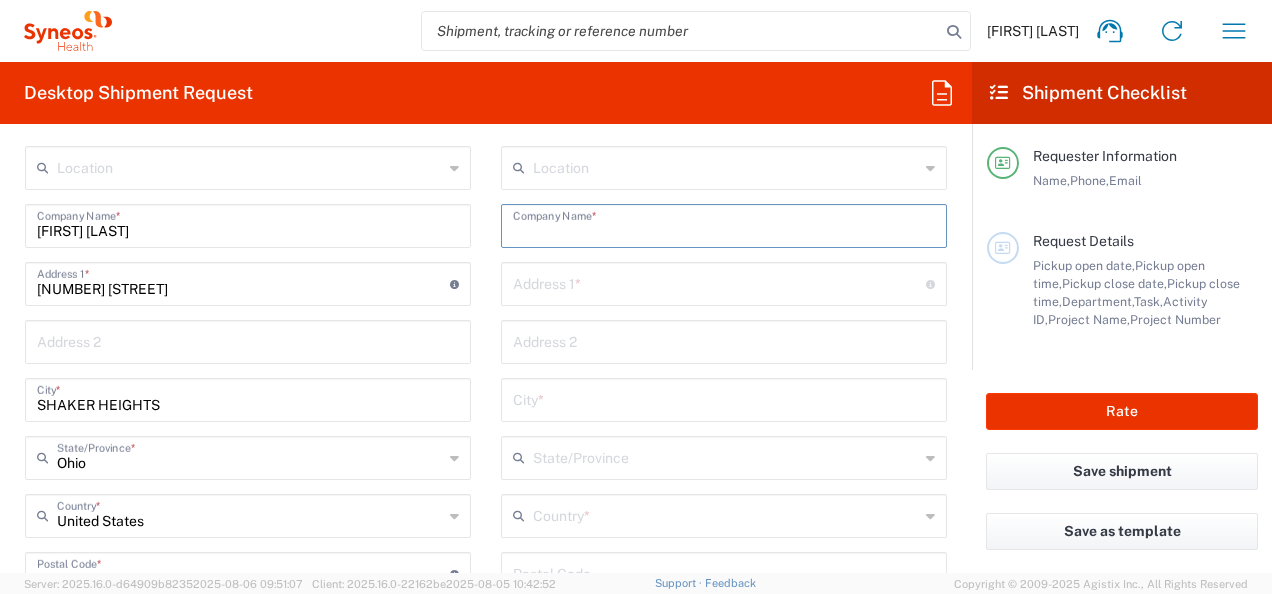 click at bounding box center [724, 224] 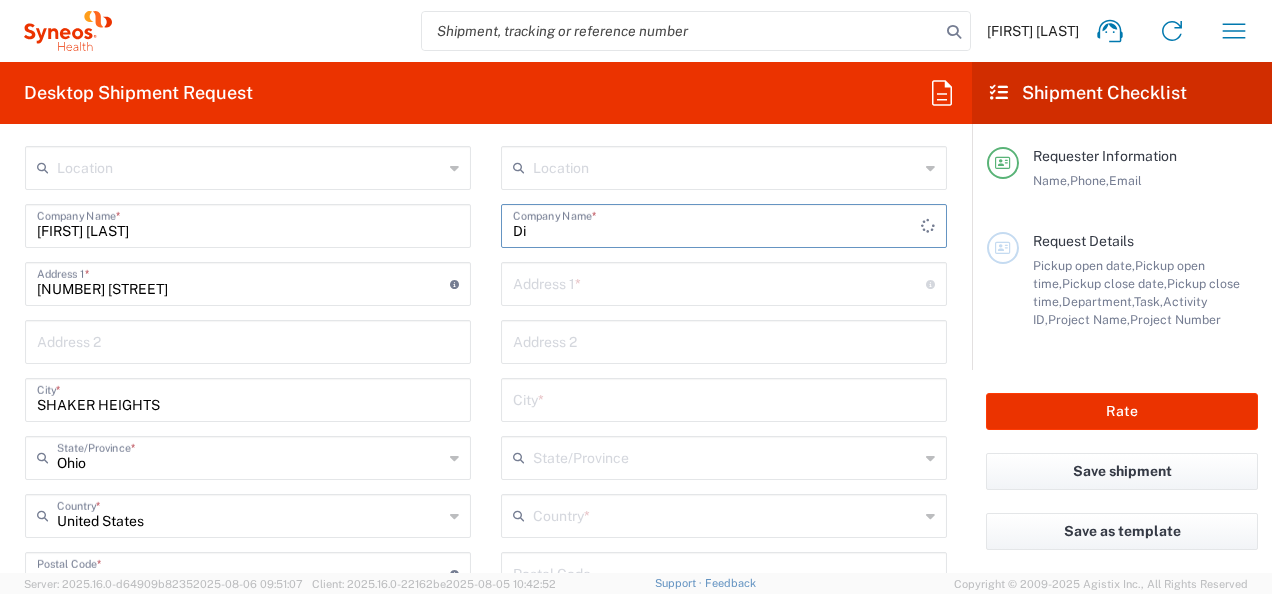 type on "D" 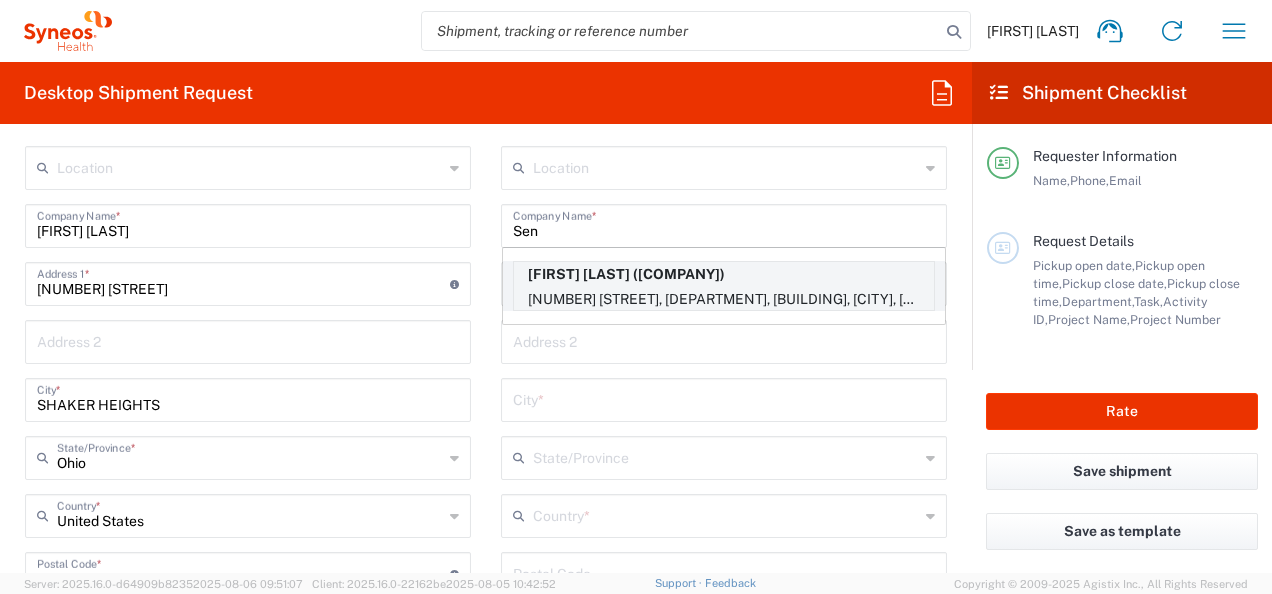 click on "[FIRST] [LAST] ([COMPANY])" at bounding box center [724, 274] 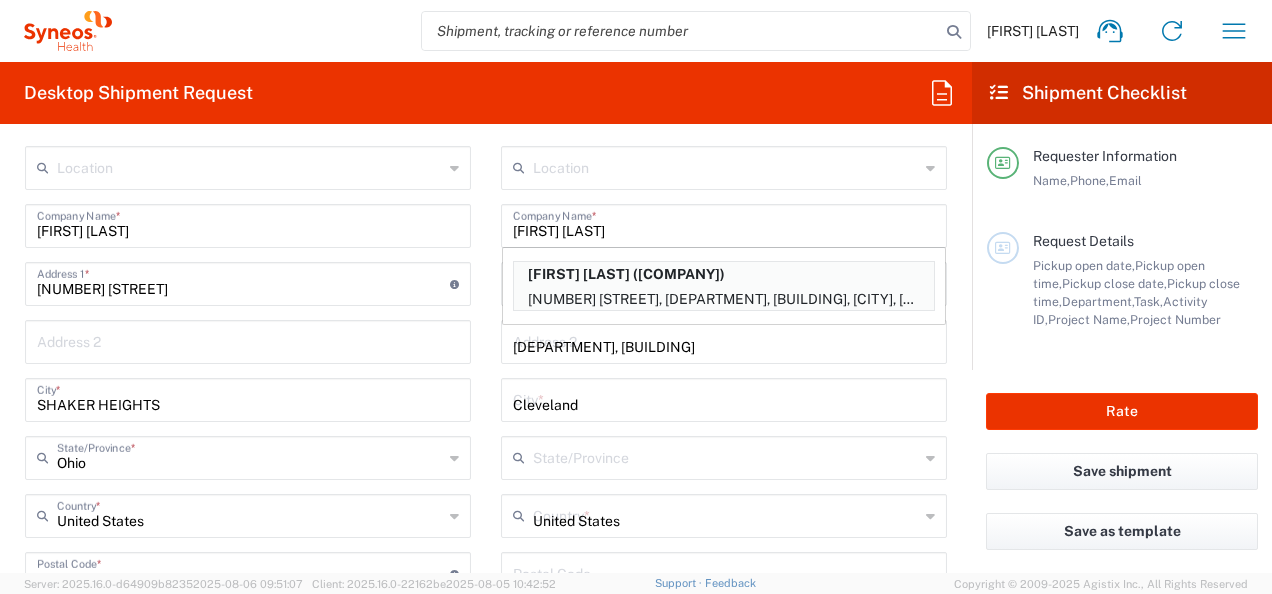type on "Ohio" 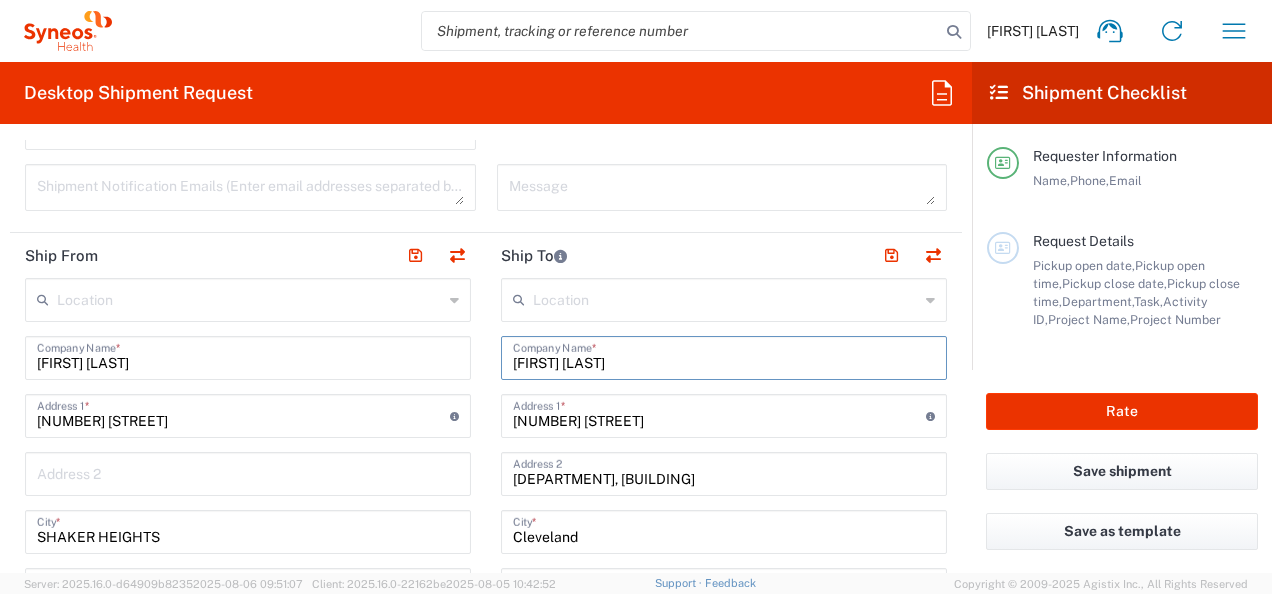 scroll, scrollTop: 682, scrollLeft: 0, axis: vertical 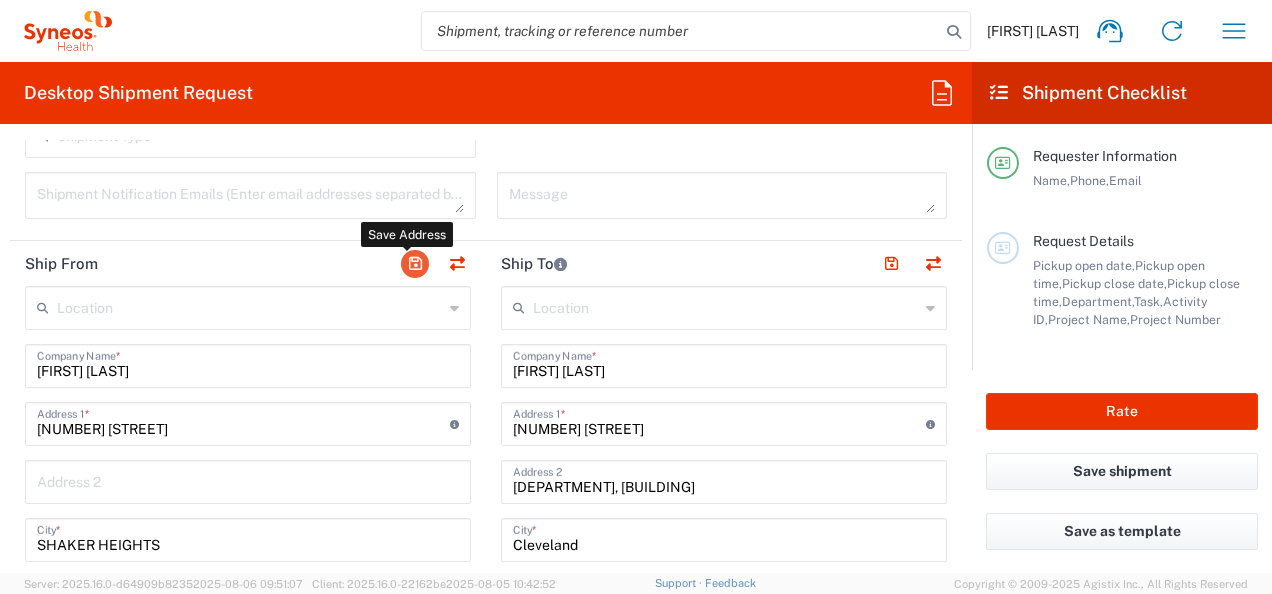 click 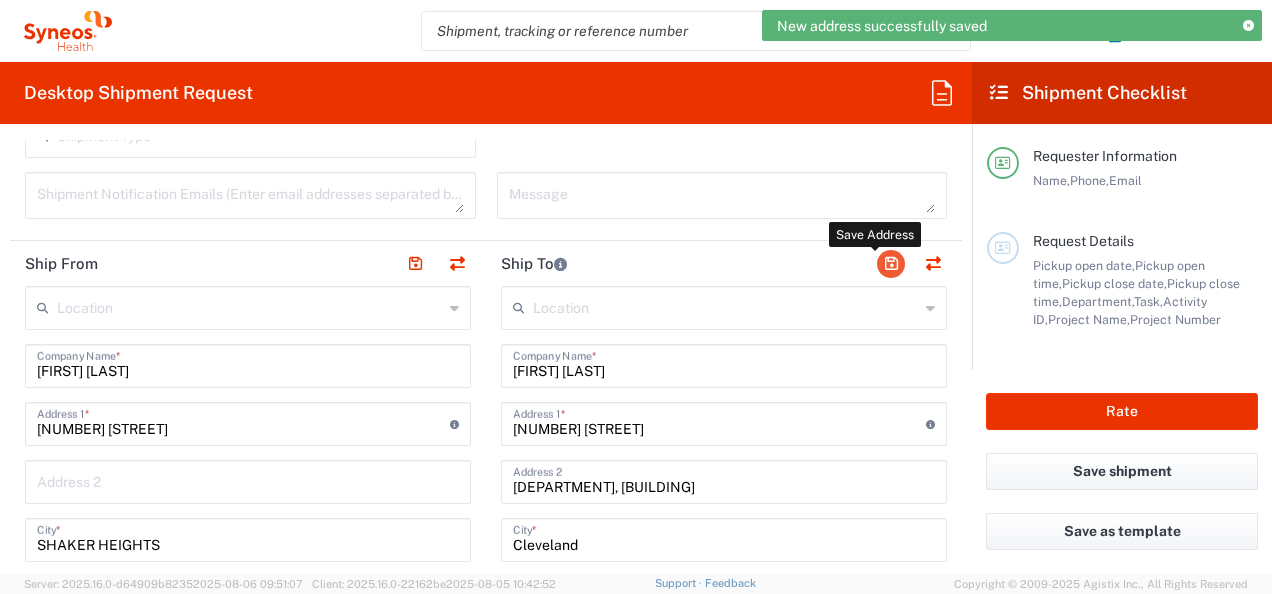 click 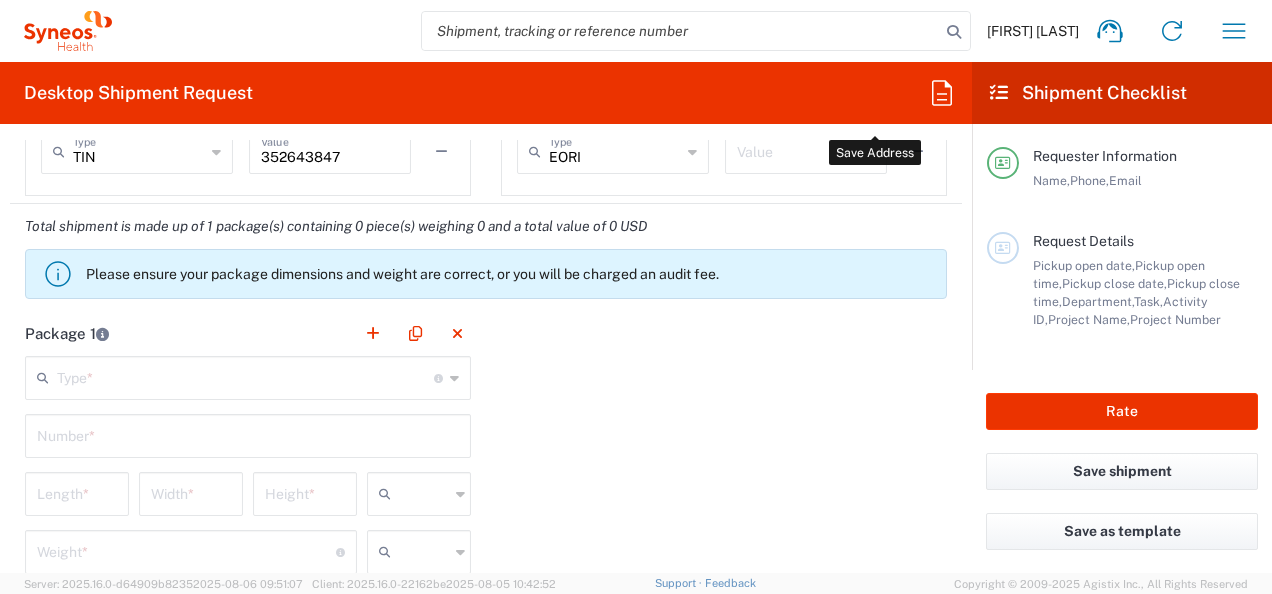 scroll, scrollTop: 1614, scrollLeft: 0, axis: vertical 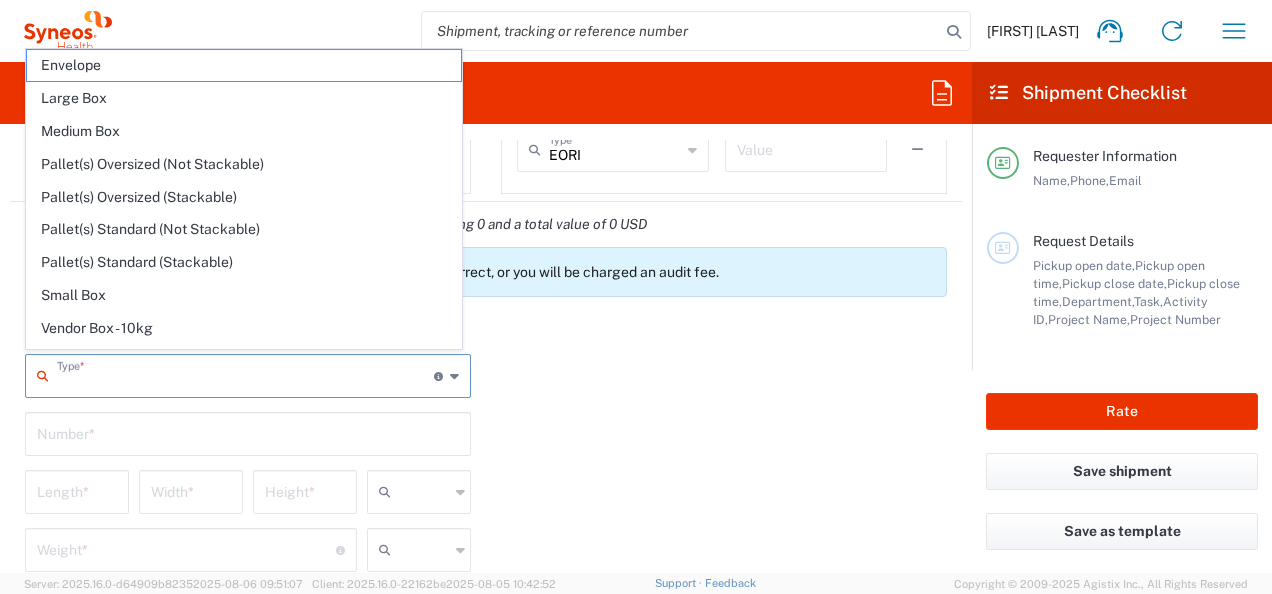 click at bounding box center (245, 374) 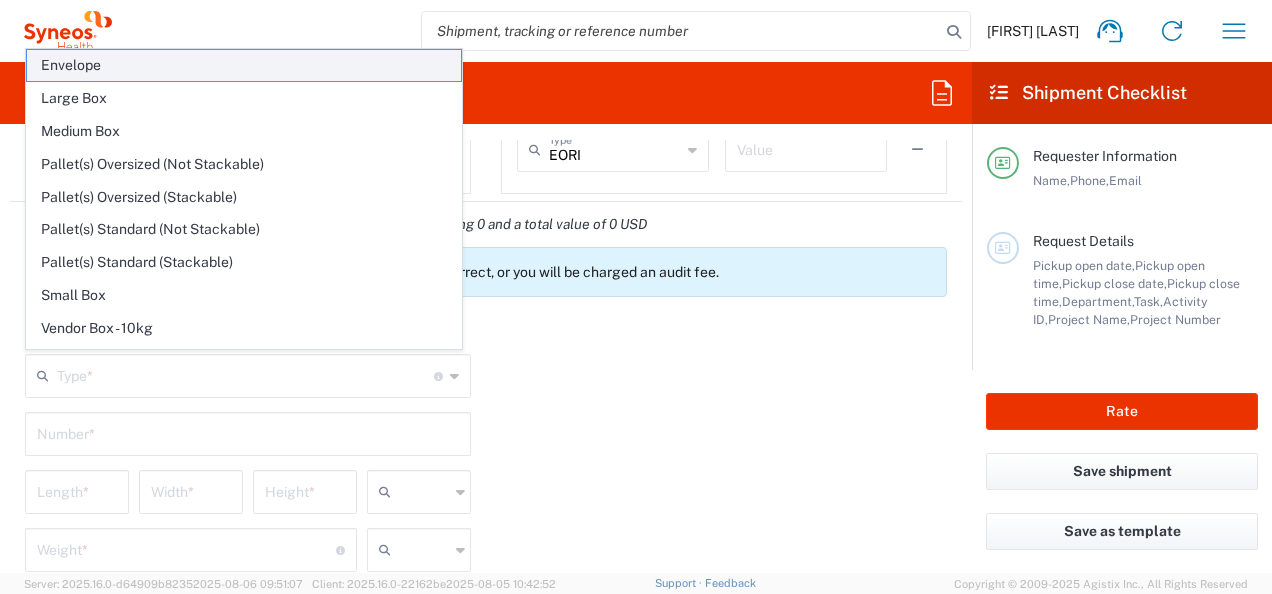 click on "Envelope" 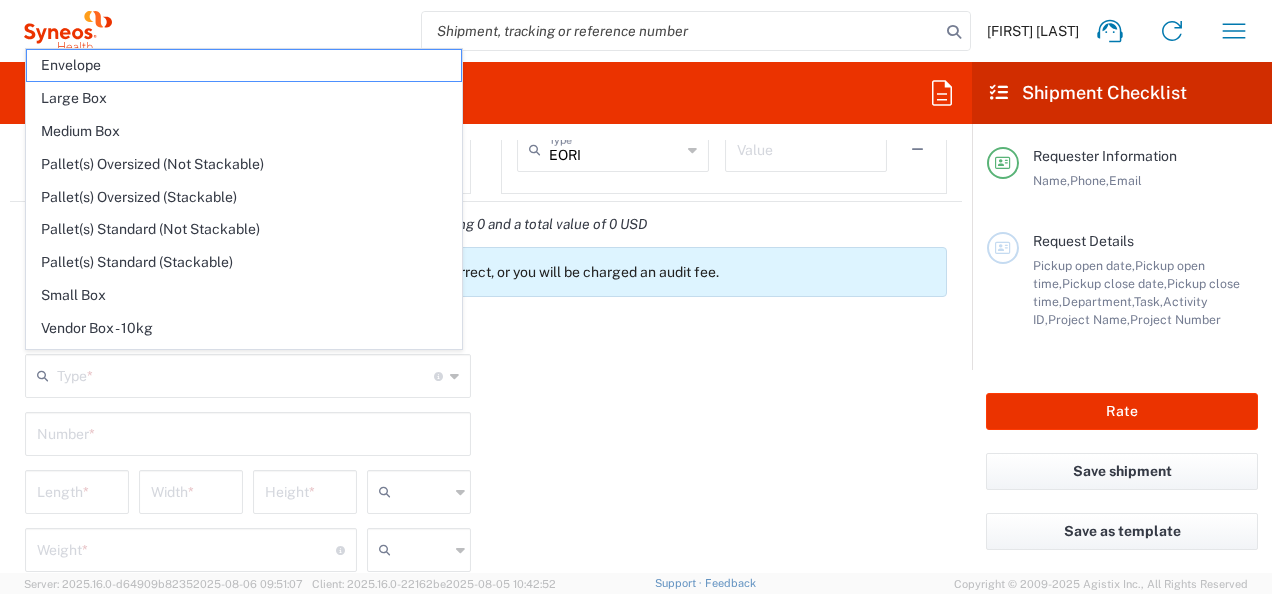 type on "Envelope" 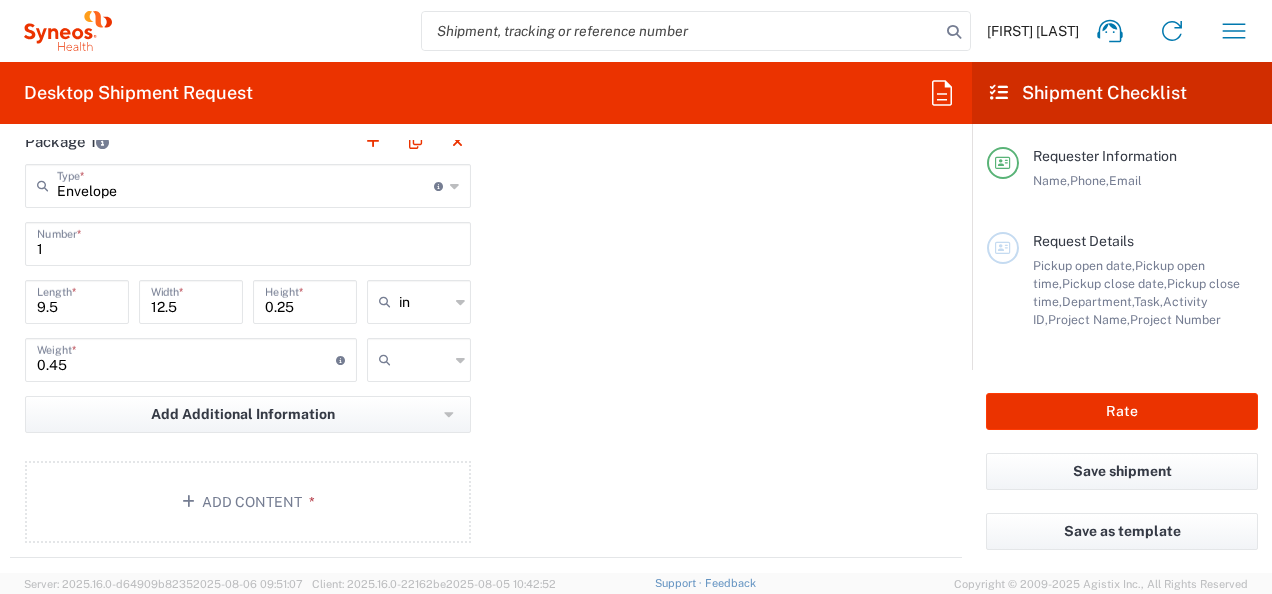 scroll, scrollTop: 1832, scrollLeft: 0, axis: vertical 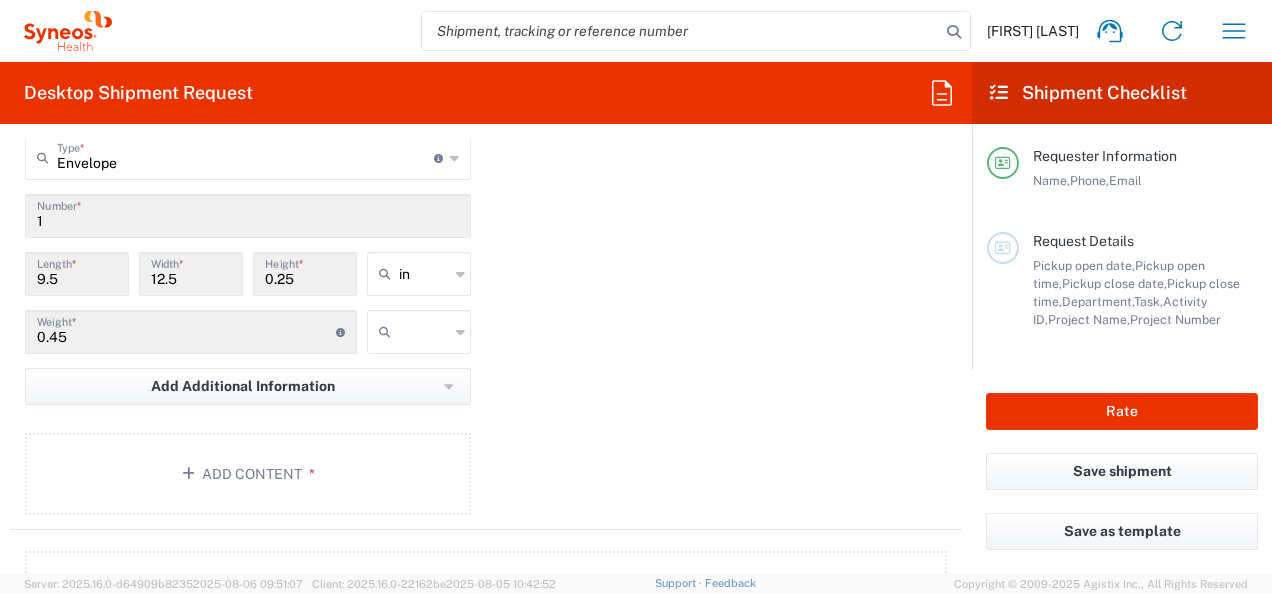 click 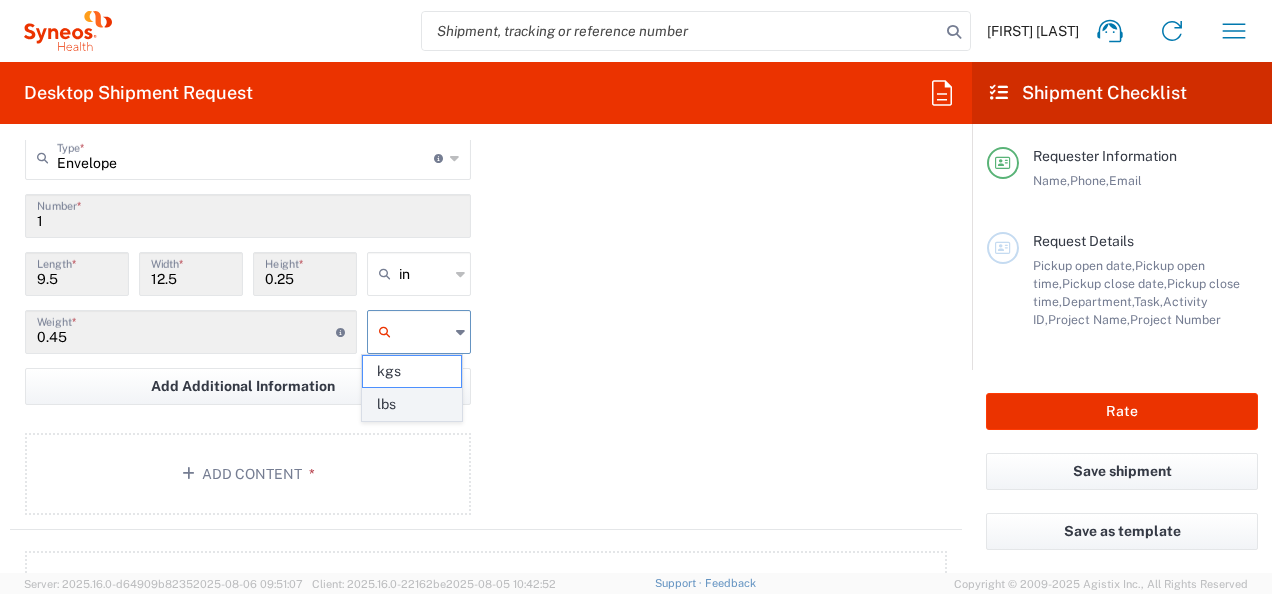 click on "lbs" 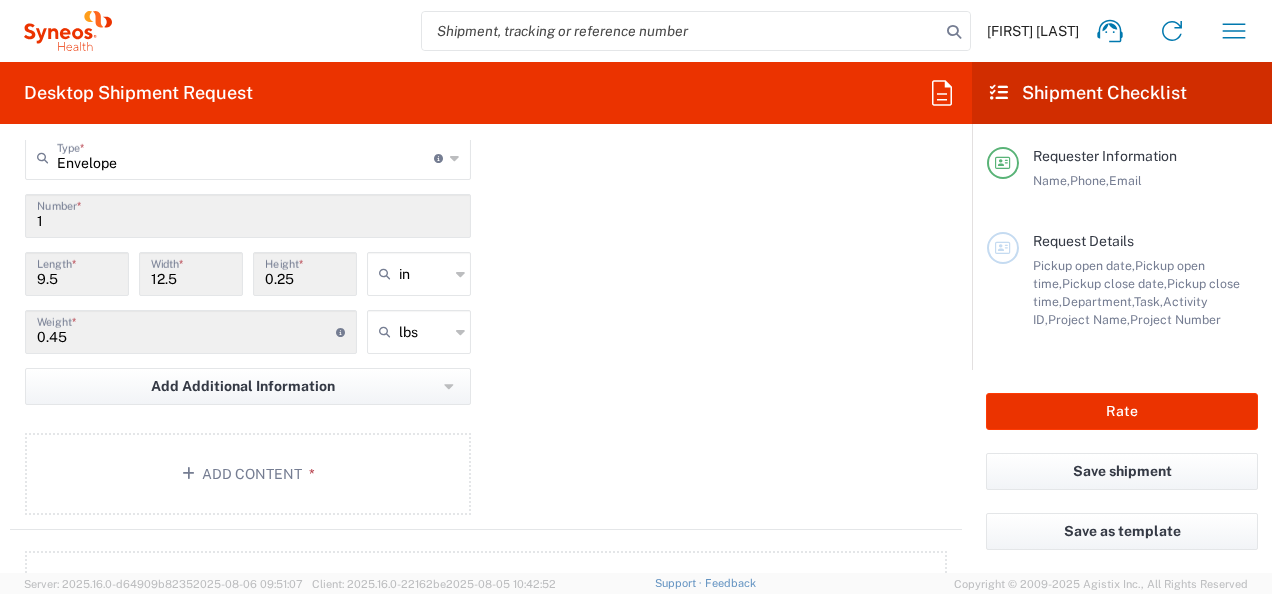 click on "Package 1  Envelope  Type  * Material used to package goods Envelope Large Box Medium Box Pallet(s) Oversized (Not Stackable) Pallet(s) Oversized (Stackable) Pallet(s) Standard (Not Stackable) Pallet(s) Standard (Stackable) Small Box Vendor Box - 10kg Vendor Box - 25kg Your Packaging 1  Number  * 9.5  Length  * 12.5  Width  * 0.25  Height  * in in cm ft 0.45  Weight  * Total weight of package(s) in pounds or kilograms lbs kgs lbs Add Additional Information  Package material   Package temperature   Temperature device  Add Content *" 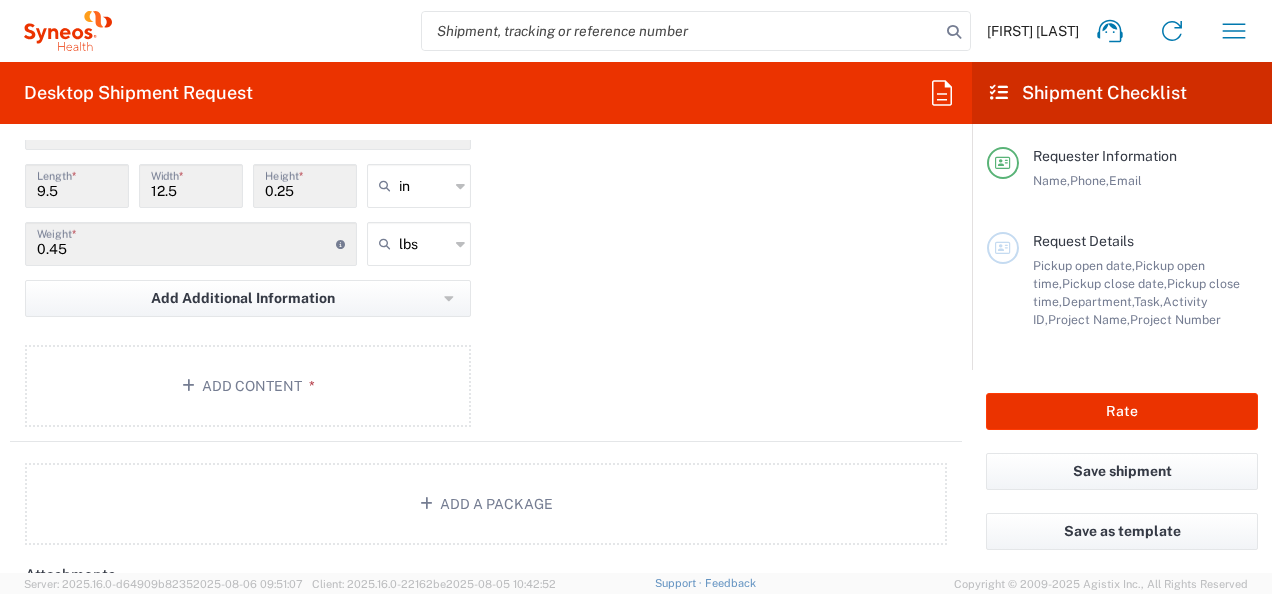 scroll, scrollTop: 1922, scrollLeft: 0, axis: vertical 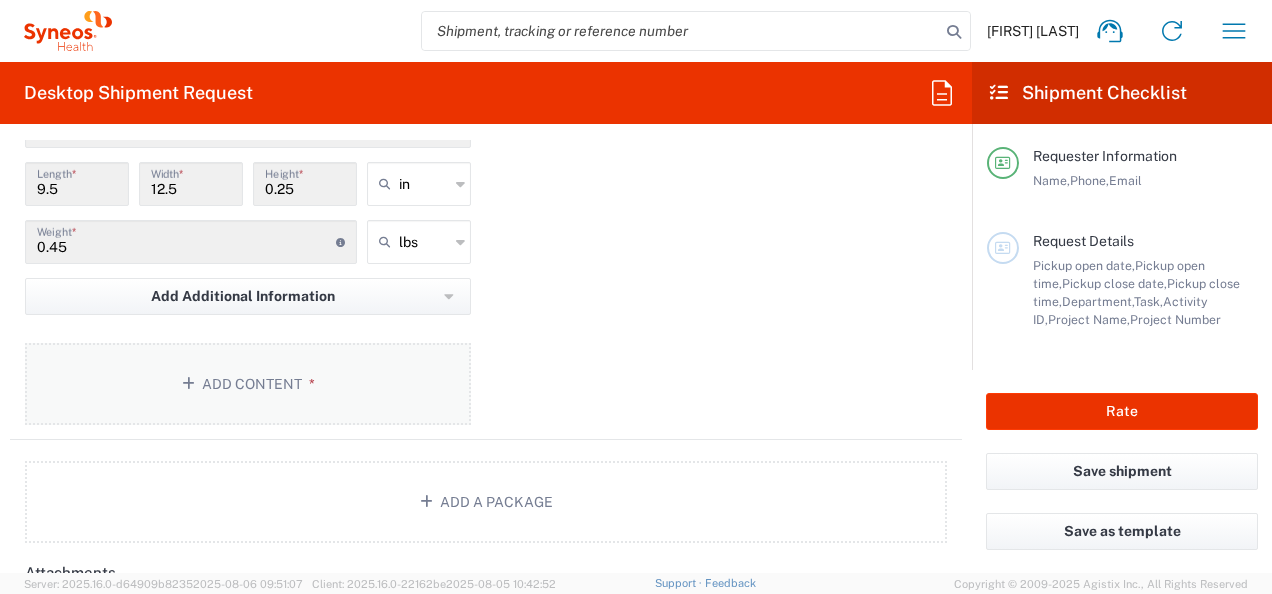 click on "Add Content *" 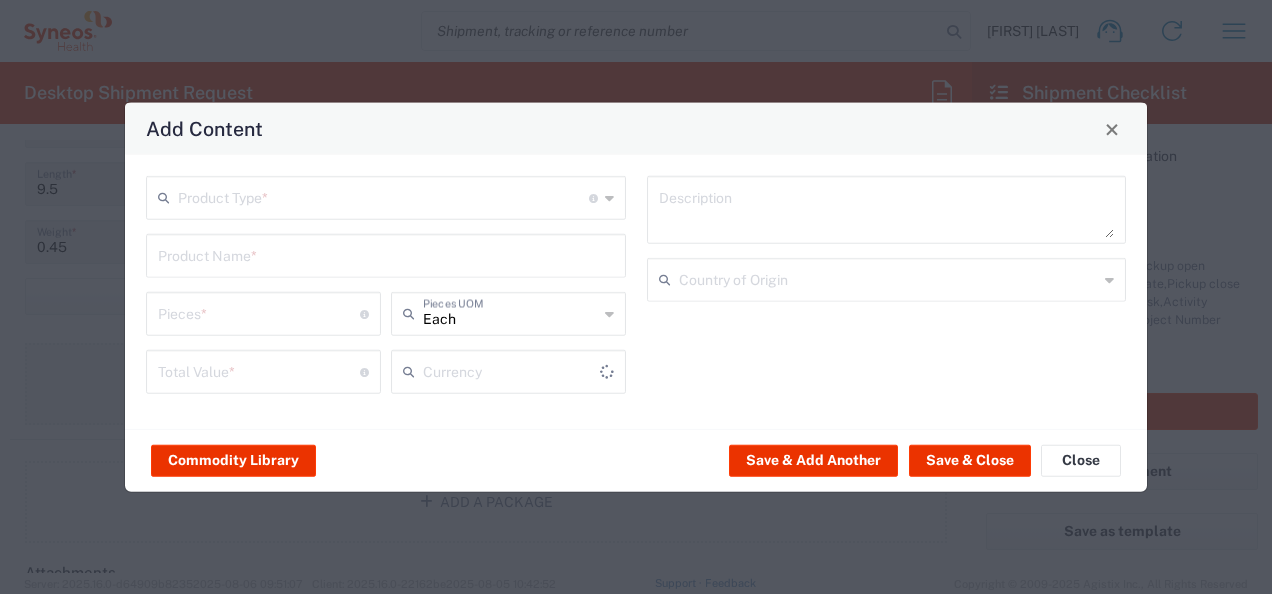 type on "US Dollar" 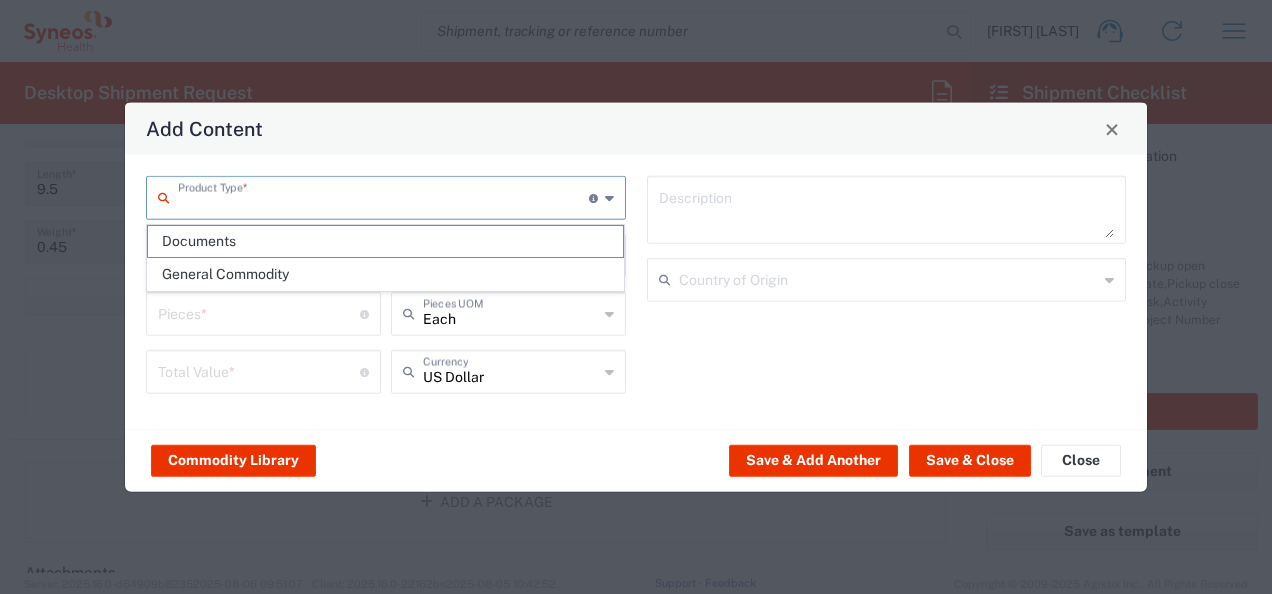 click at bounding box center [383, 196] 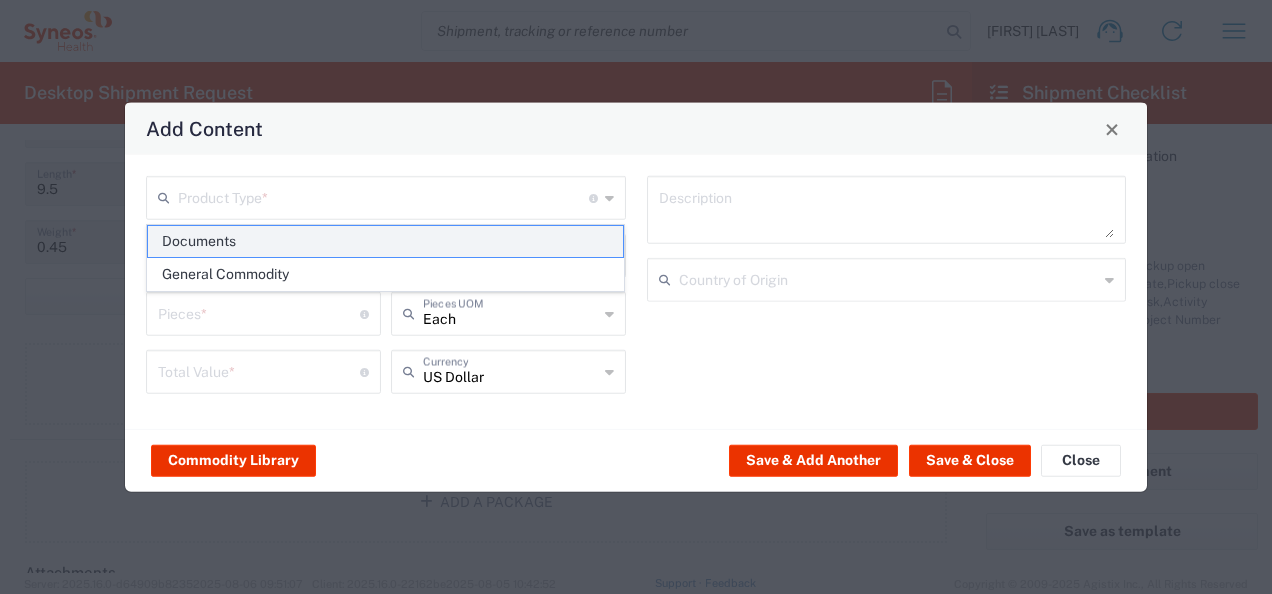 click on "Documents" 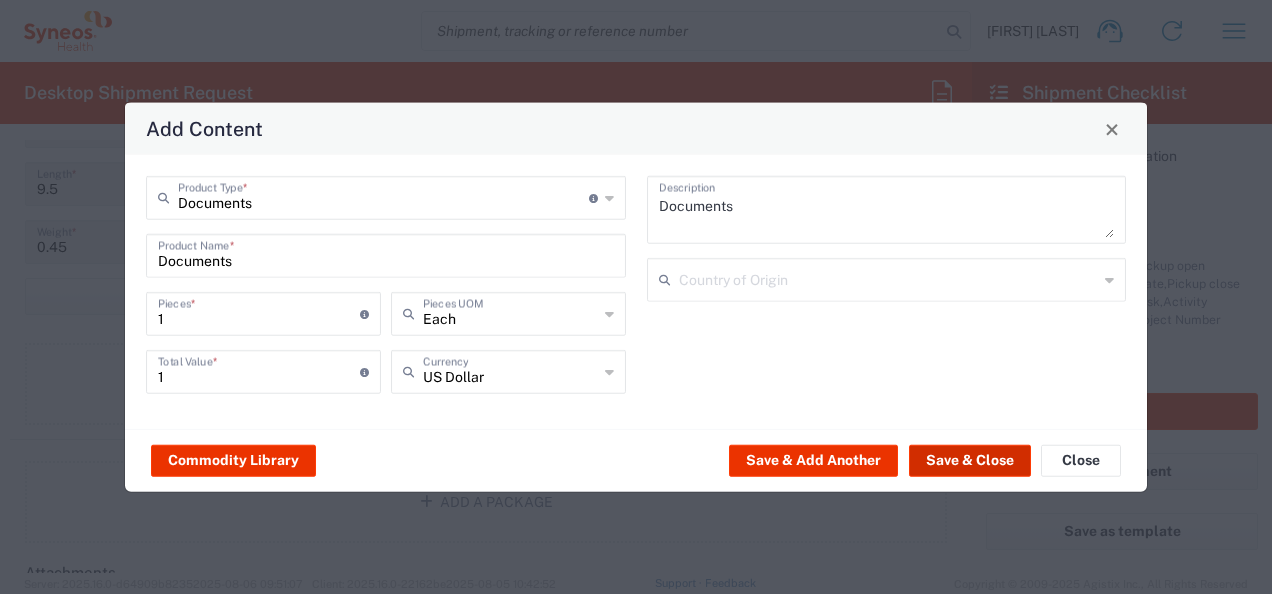 click on "Save & Close" 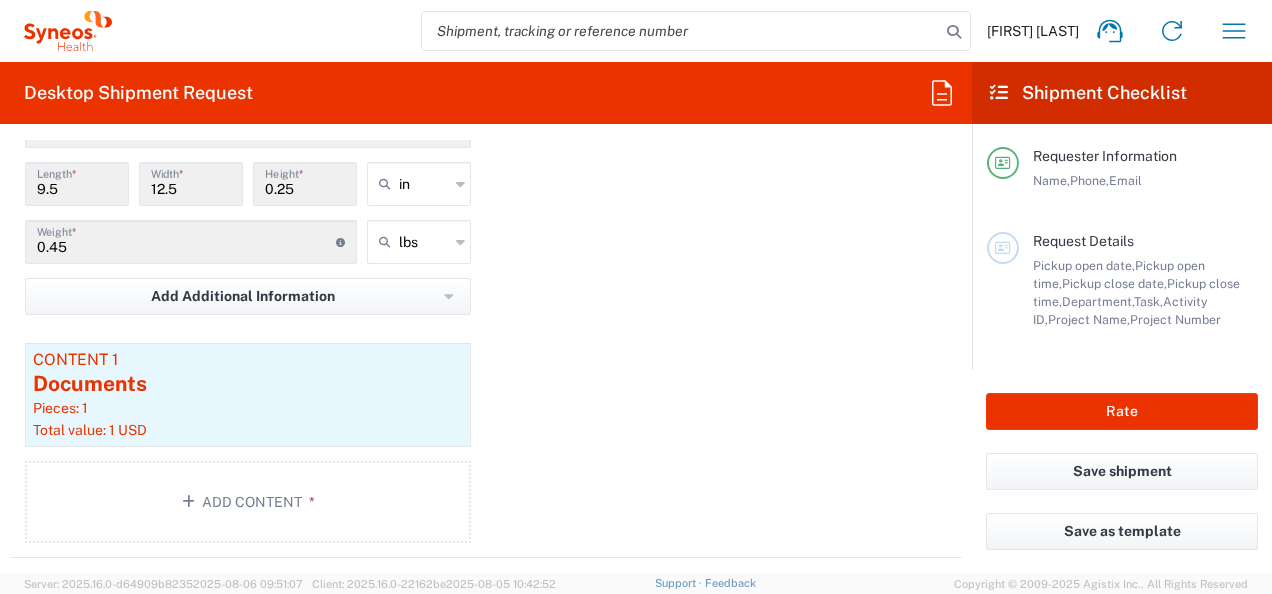 click on "Package 1  Envelope  Type  * Material used to package goods Envelope Large Box Medium Box Pallet(s) Oversized (Not Stackable) Pallet(s) Oversized (Stackable) Pallet(s) Standard (Not Stackable) Pallet(s) Standard (Stackable) Small Box Vendor Box - 10kg Vendor Box - 25kg Your Packaging 1  Number  * 9.5  Length  * 12.5  Width  * 0.25  Height  * in in cm ft 0.45  Weight  * Total weight of package(s) in pounds or kilograms lbs kgs lbs Add Additional Information  Package material   Package temperature   Temperature device  Content 1 Documents Pieces: 1  Total value: 1 [CURRENCY]  Add Content *" 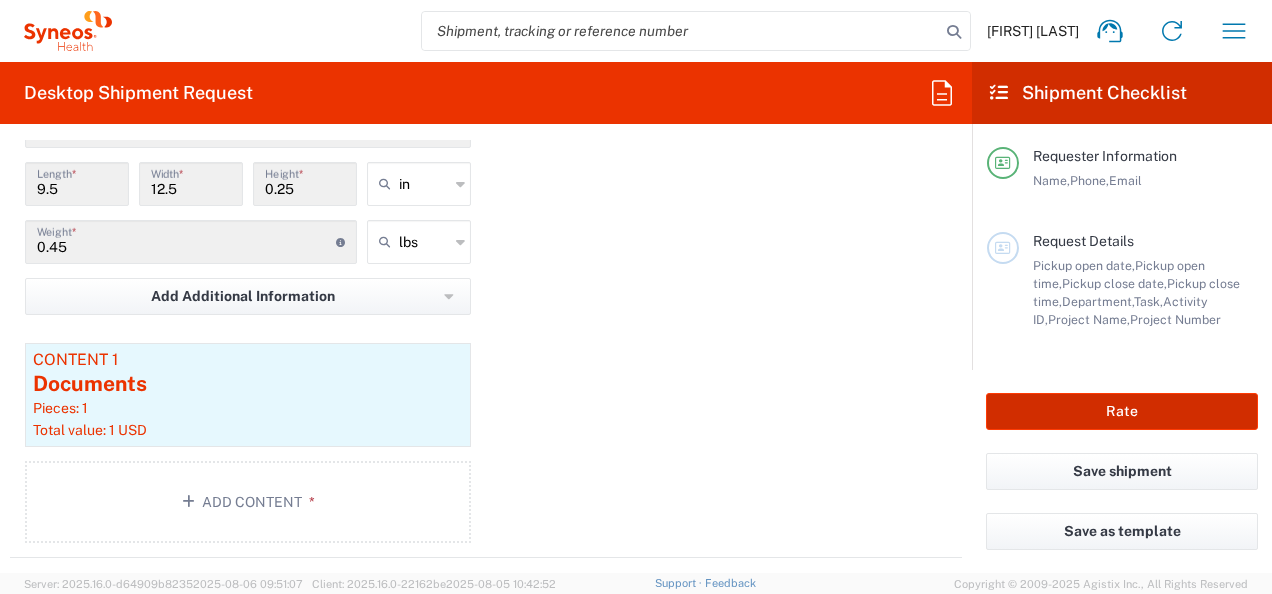 click on "Rate" 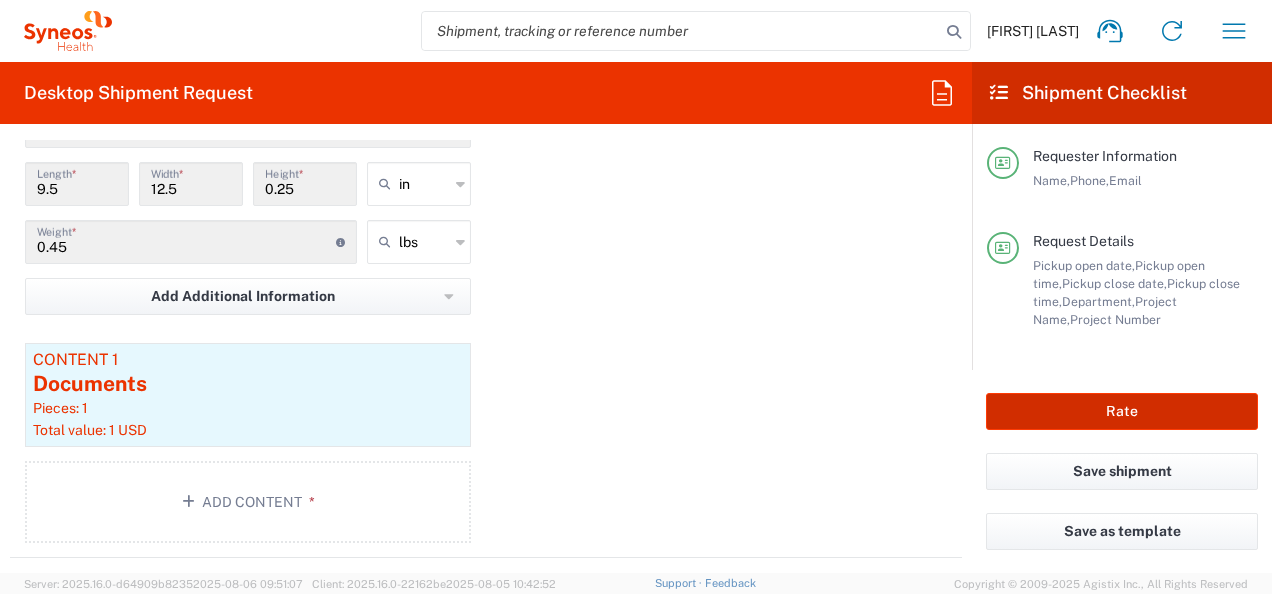 type on "7056307A" 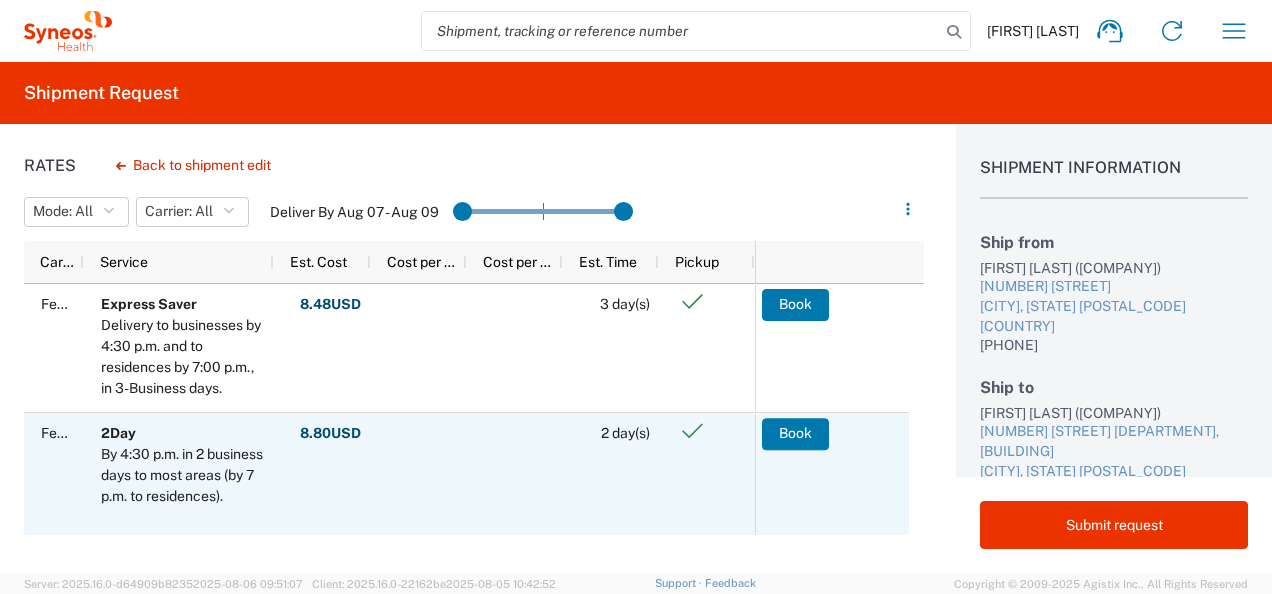 scroll, scrollTop: 212, scrollLeft: 0, axis: vertical 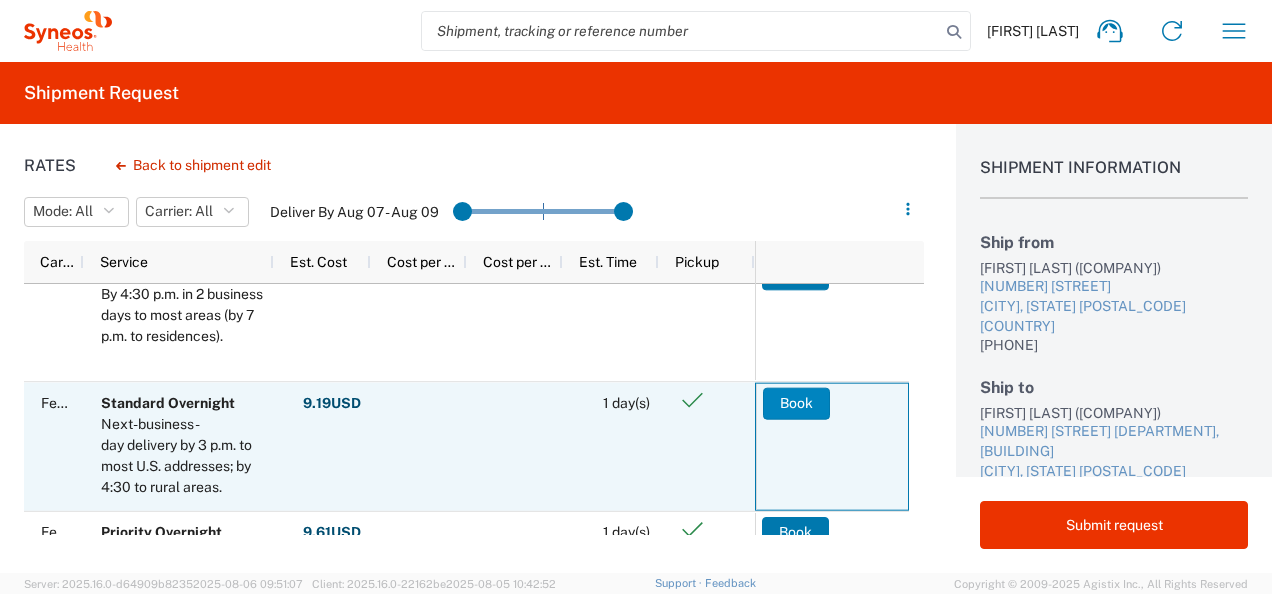 click on "Book" 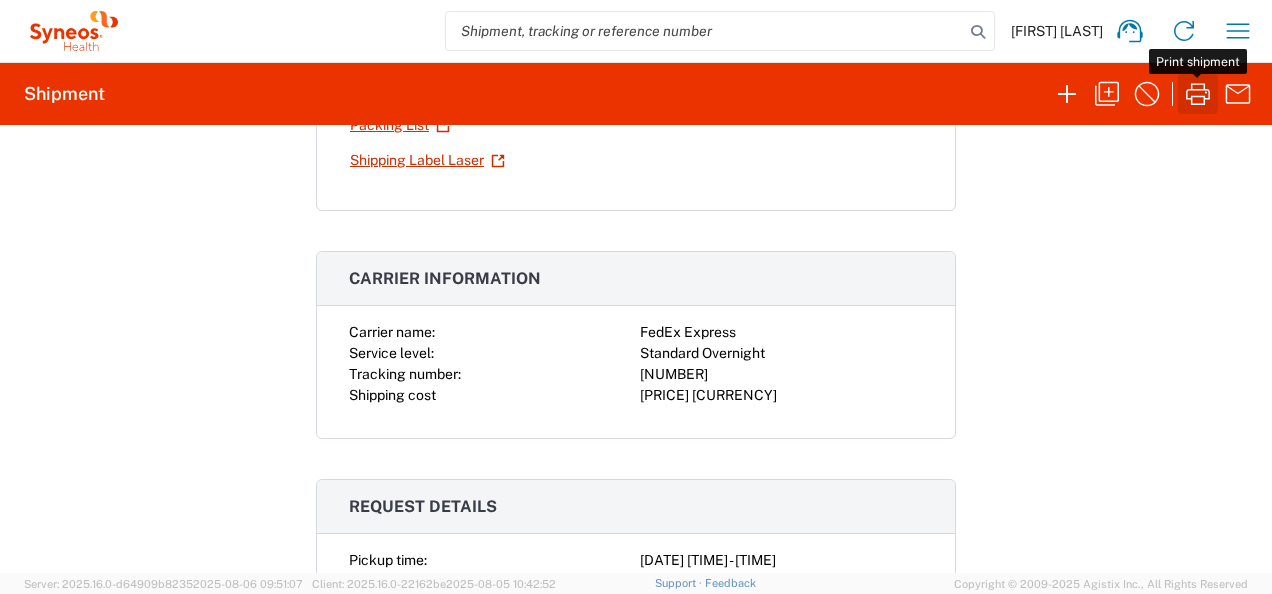 click 